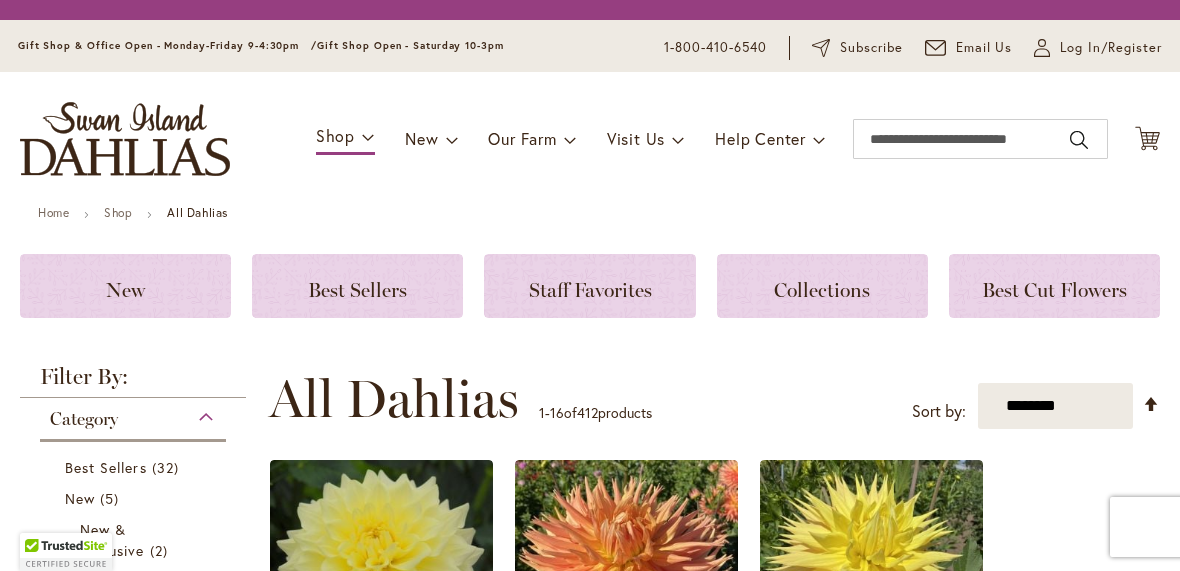 scroll, scrollTop: 0, scrollLeft: 0, axis: both 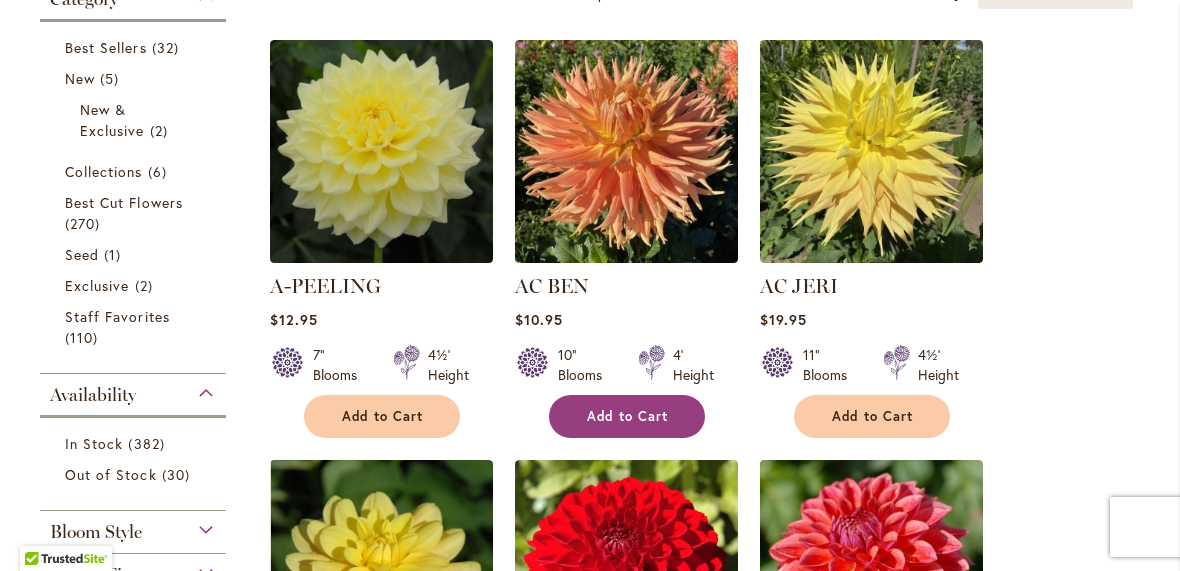 click on "Add to Cart" at bounding box center (628, 416) 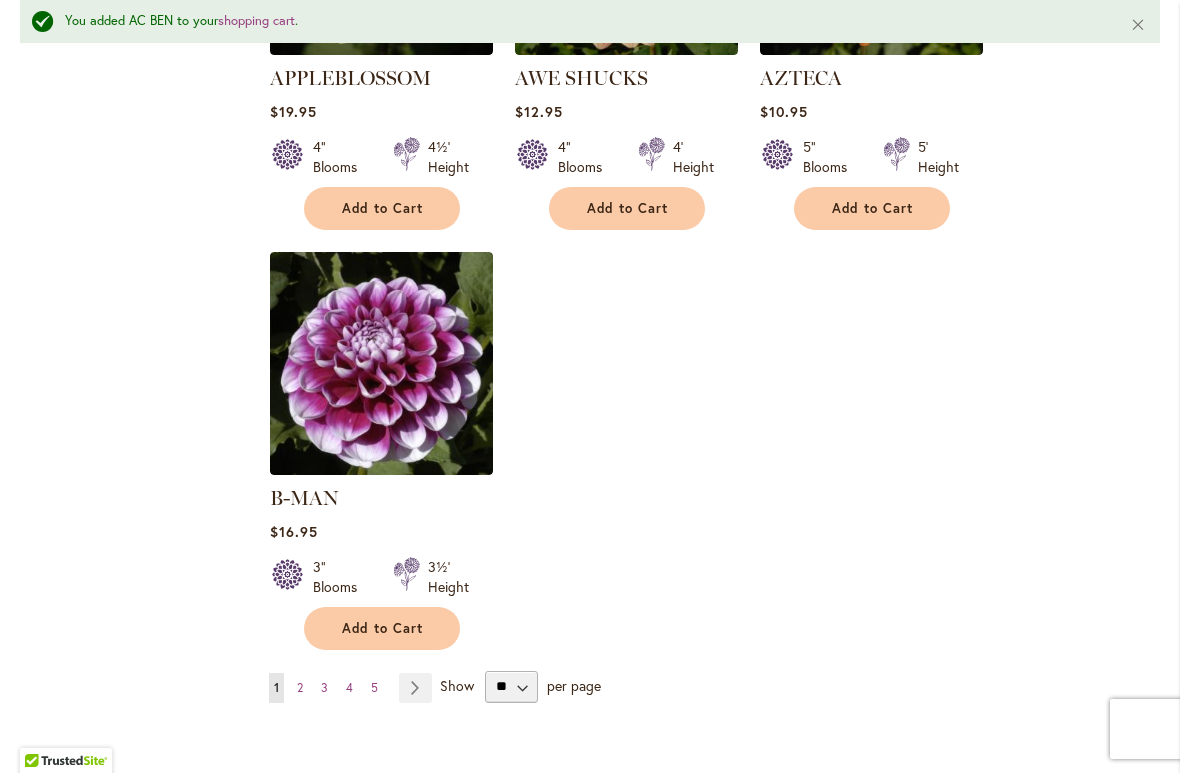 scroll, scrollTop: 2461, scrollLeft: 0, axis: vertical 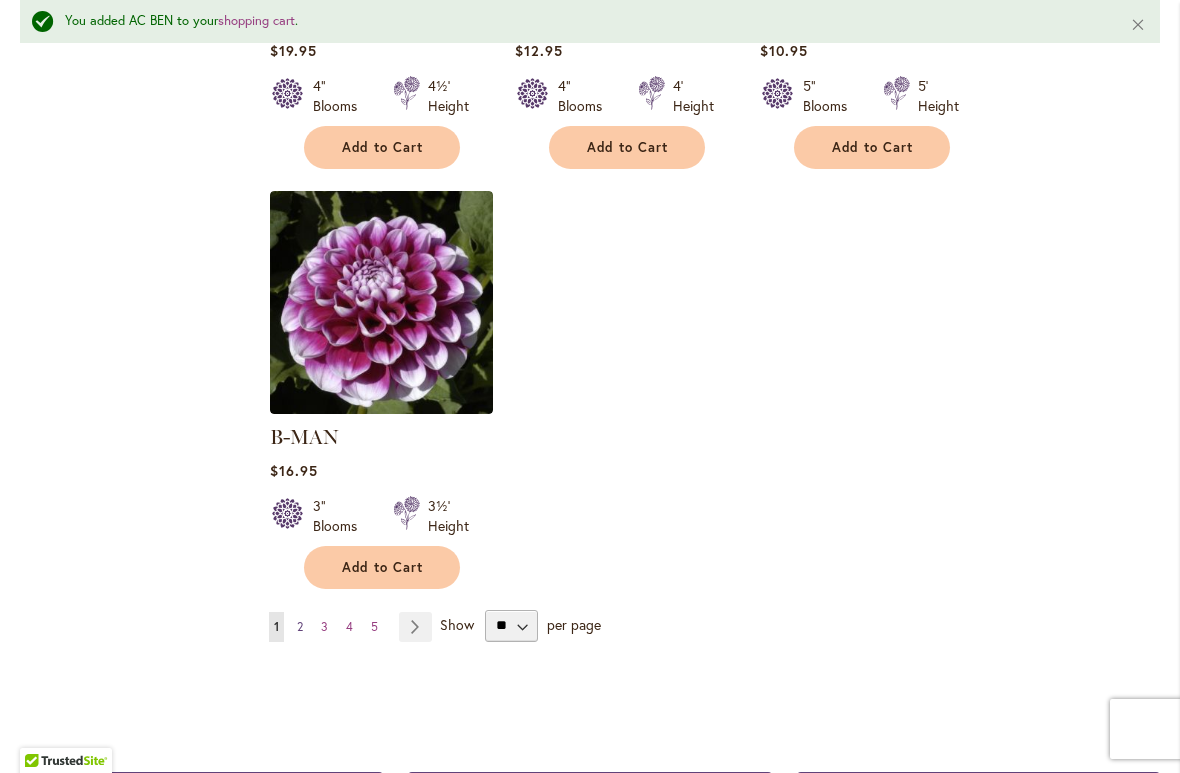 click on "2" at bounding box center [300, 626] 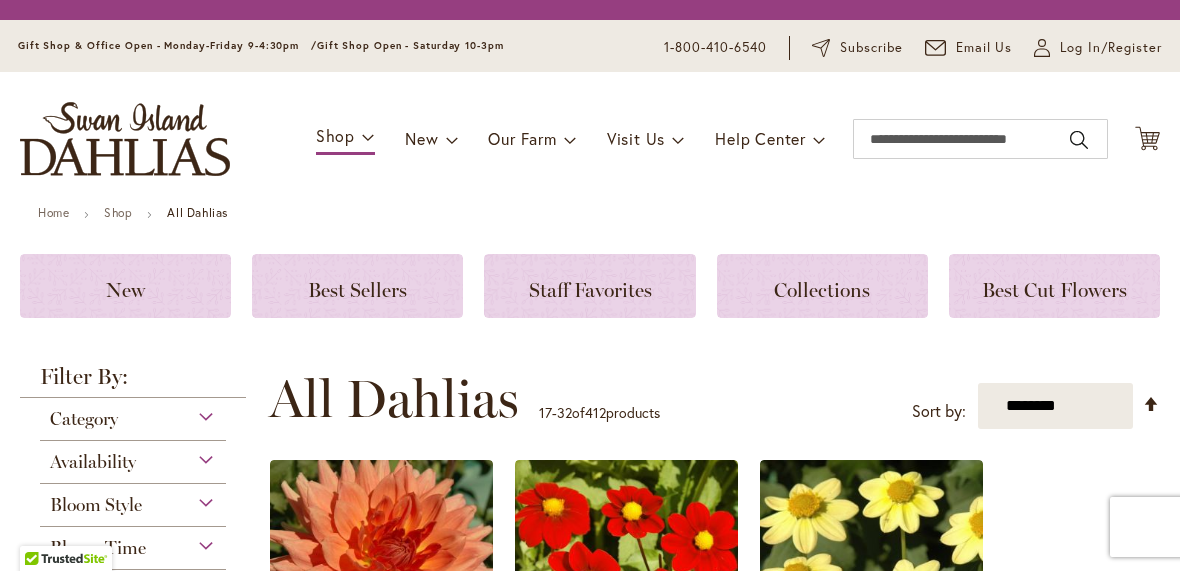 scroll, scrollTop: 0, scrollLeft: 0, axis: both 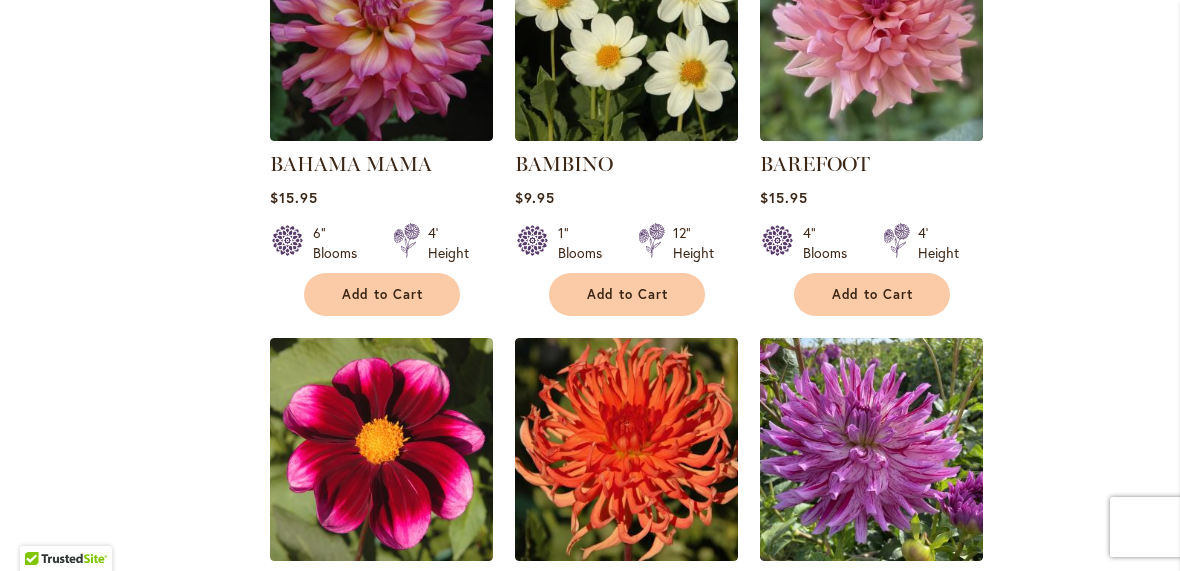 click on "Filter by:
Filter By:
Category
Best Sellers
32
items
New
5
items
New & Exclusive 2 6 1" at bounding box center [590, 761] 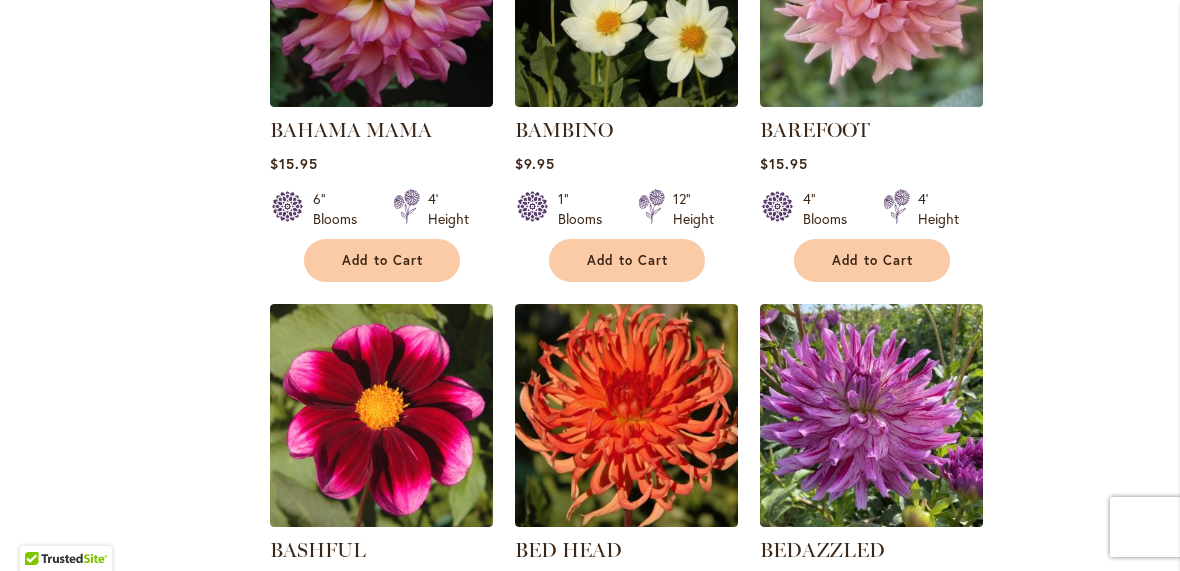 scroll, scrollTop: 1033, scrollLeft: 0, axis: vertical 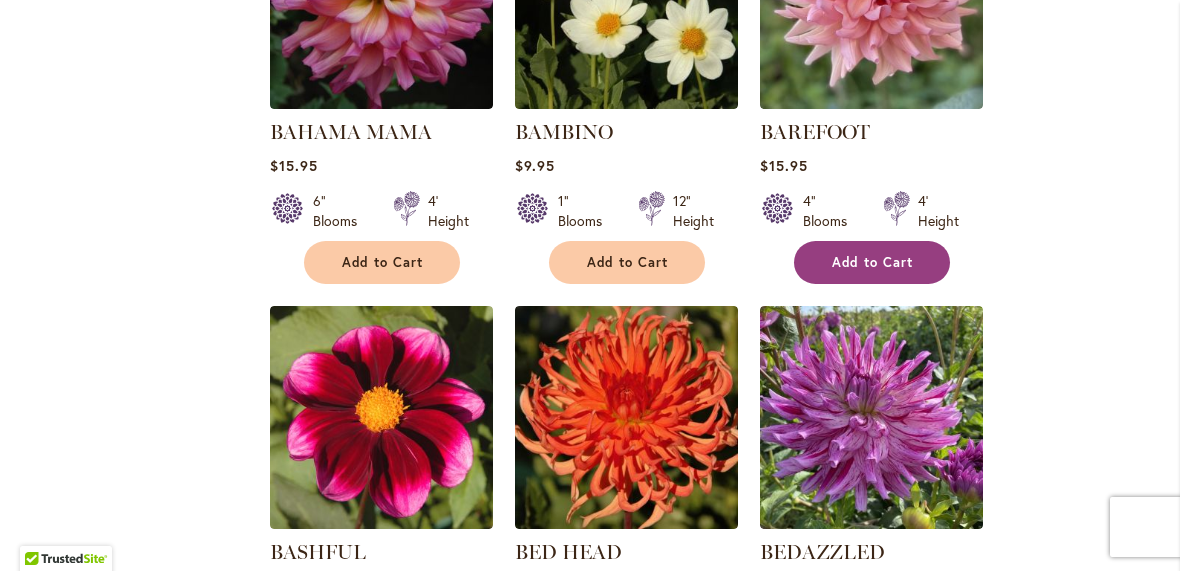 click on "Add to Cart" at bounding box center [872, 262] 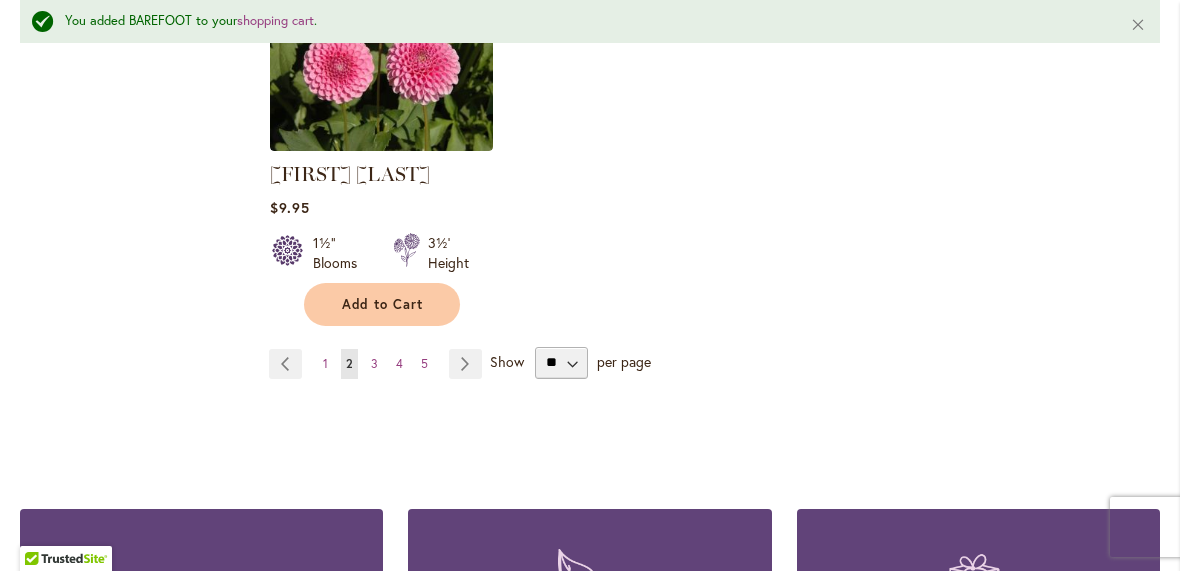 scroll, scrollTop: 2725, scrollLeft: 0, axis: vertical 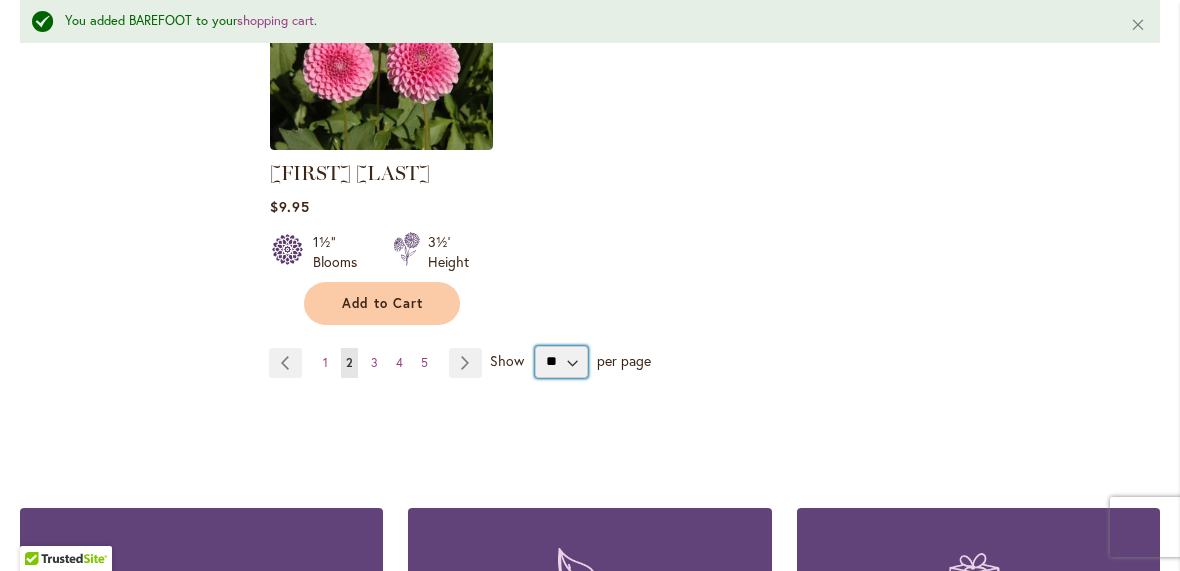 click on "**
**
**
**" at bounding box center (561, 362) 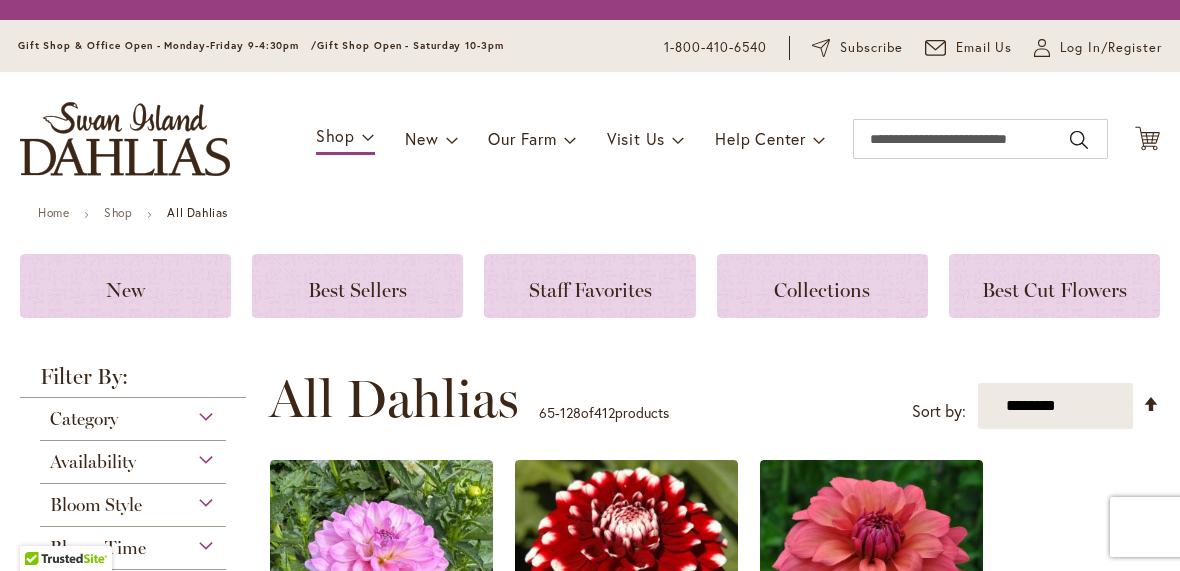 scroll, scrollTop: 0, scrollLeft: 0, axis: both 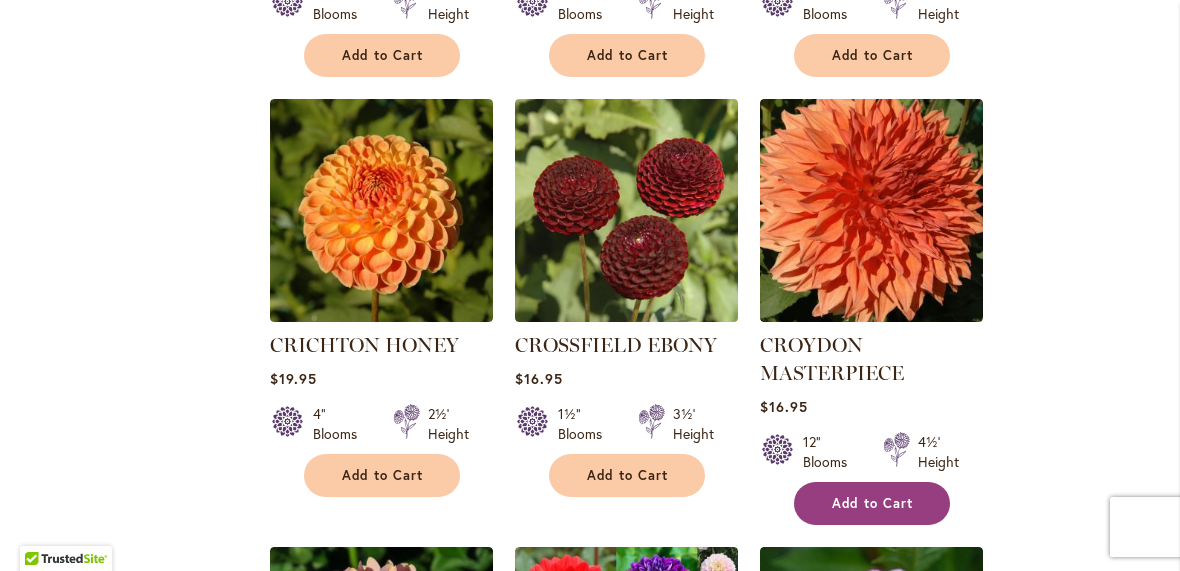 click on "Add to Cart" at bounding box center (872, 503) 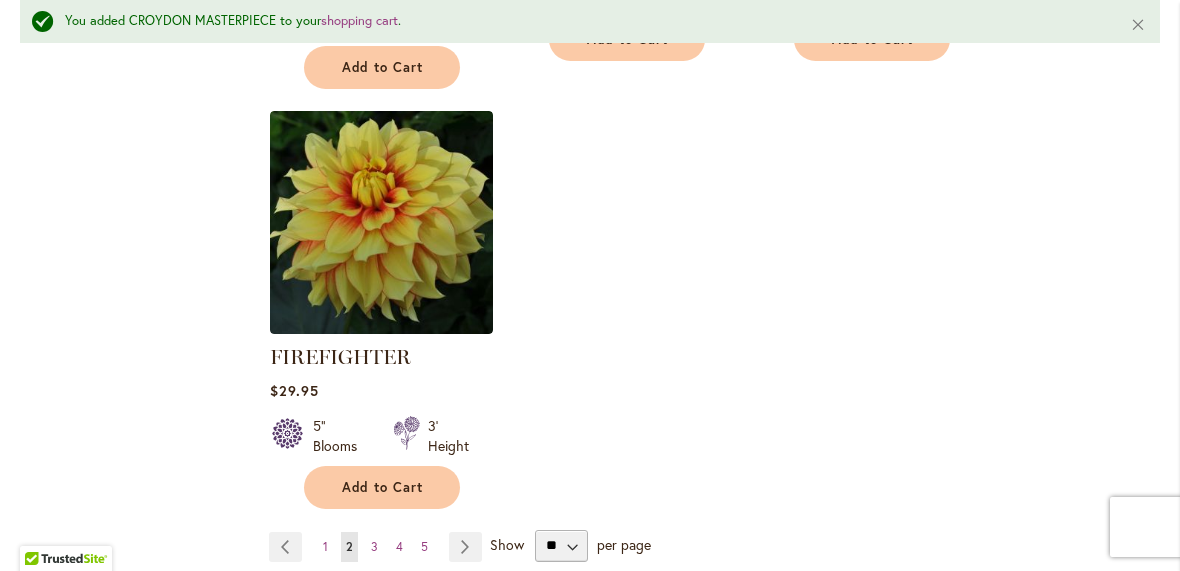 scroll, scrollTop: 9430, scrollLeft: 0, axis: vertical 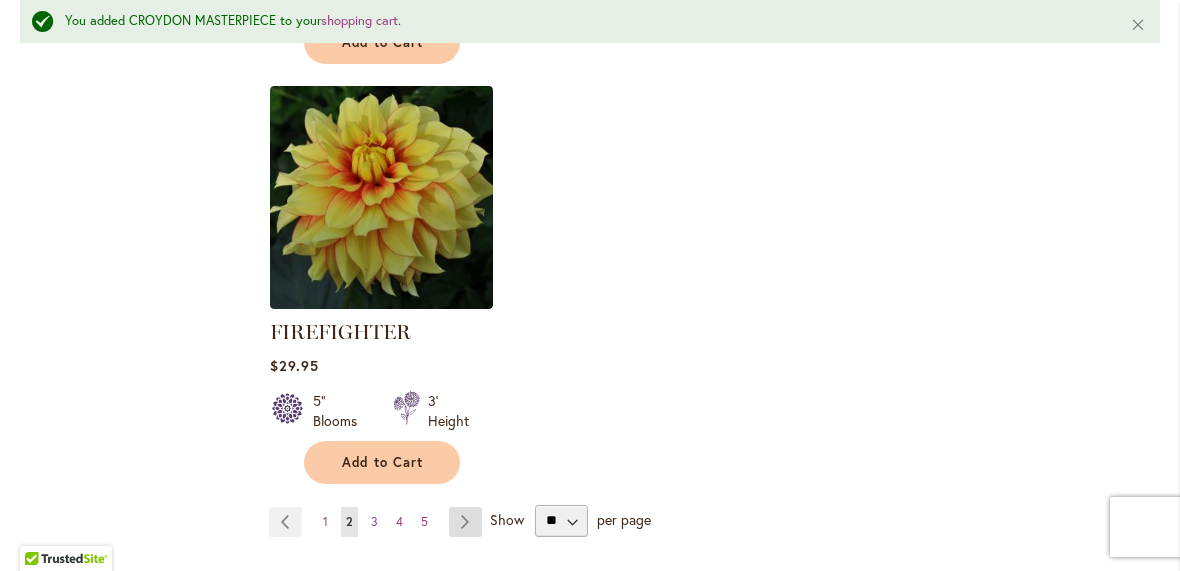 click on "Page
Next" at bounding box center (465, 522) 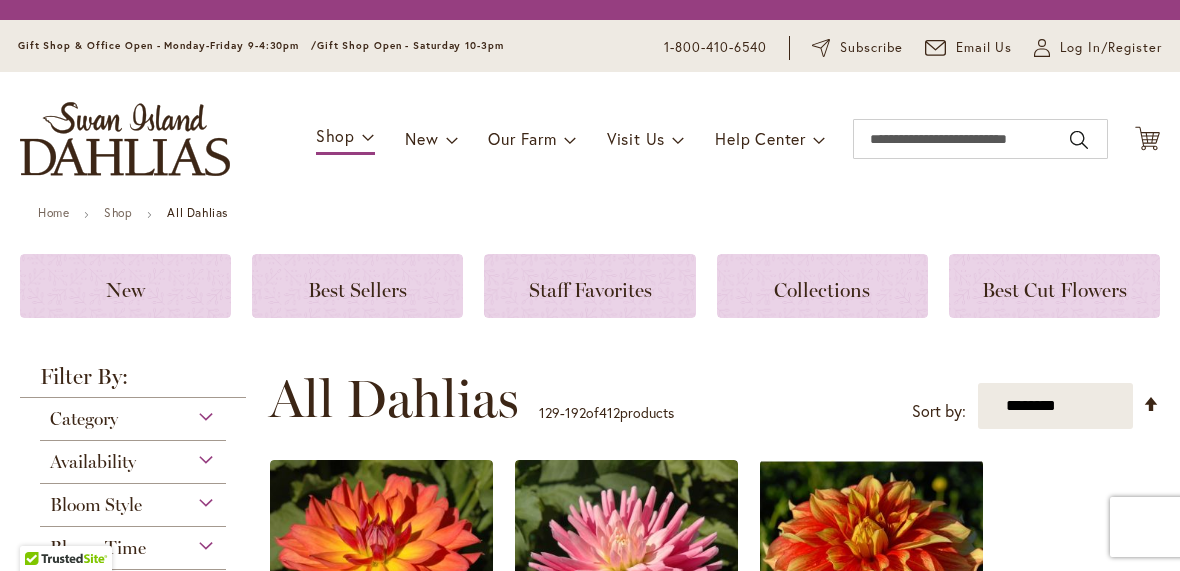 scroll, scrollTop: 0, scrollLeft: 0, axis: both 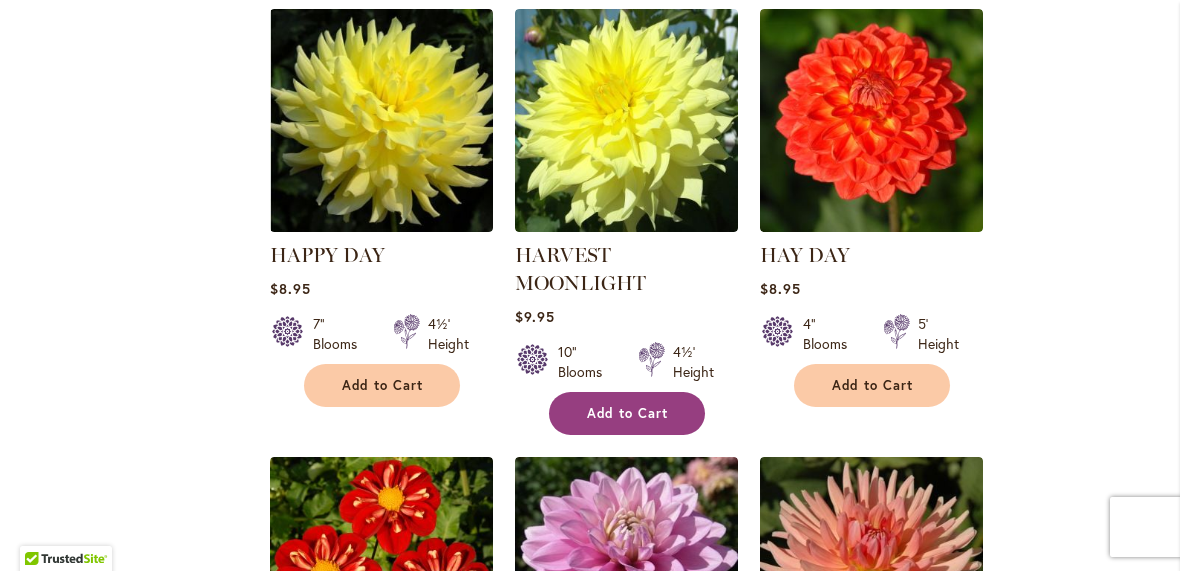 click on "Add to Cart" at bounding box center (628, 413) 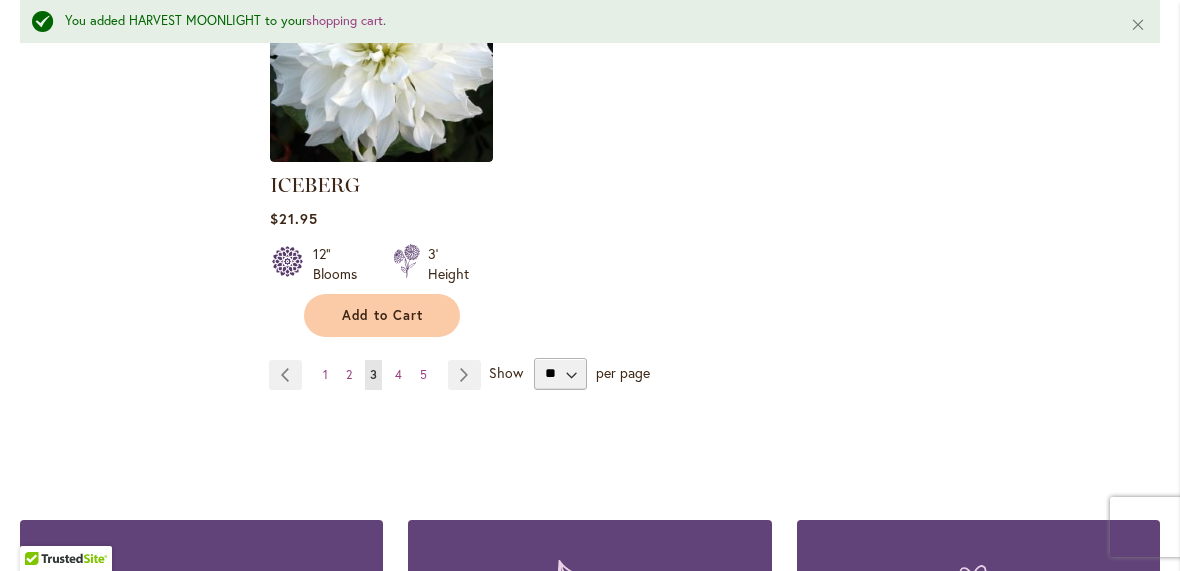 scroll, scrollTop: 9566, scrollLeft: 0, axis: vertical 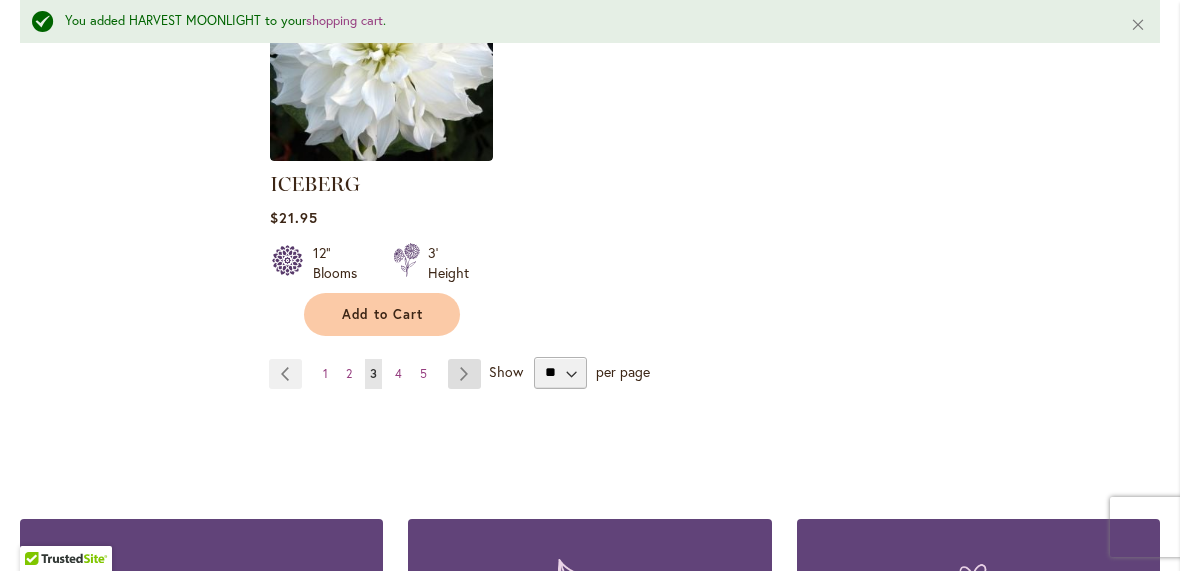 click on "Page
Next" at bounding box center (464, 374) 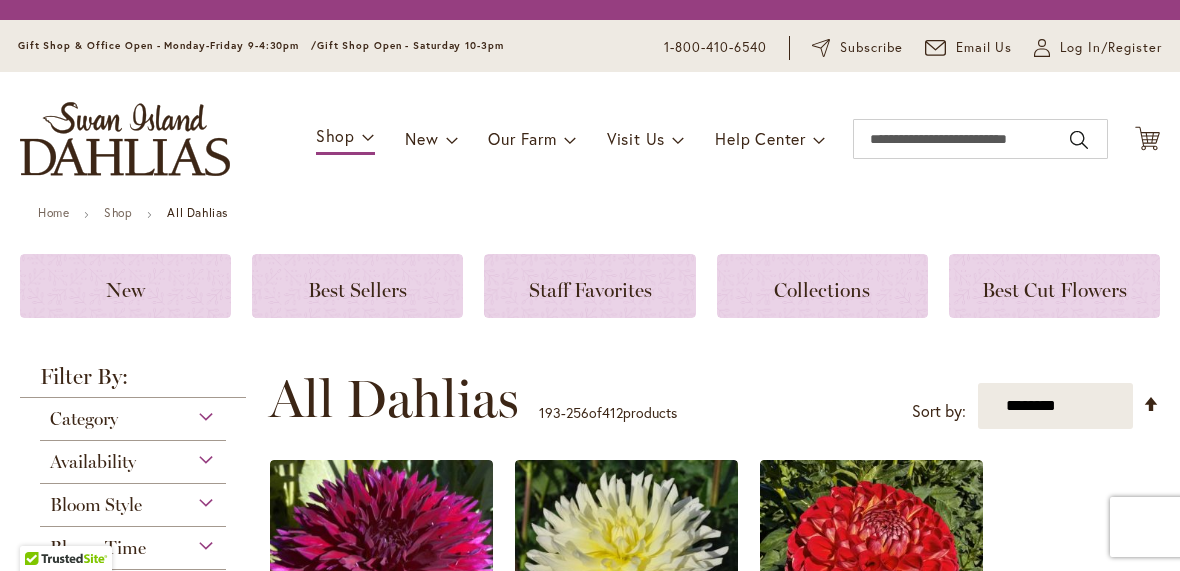 scroll, scrollTop: 0, scrollLeft: 0, axis: both 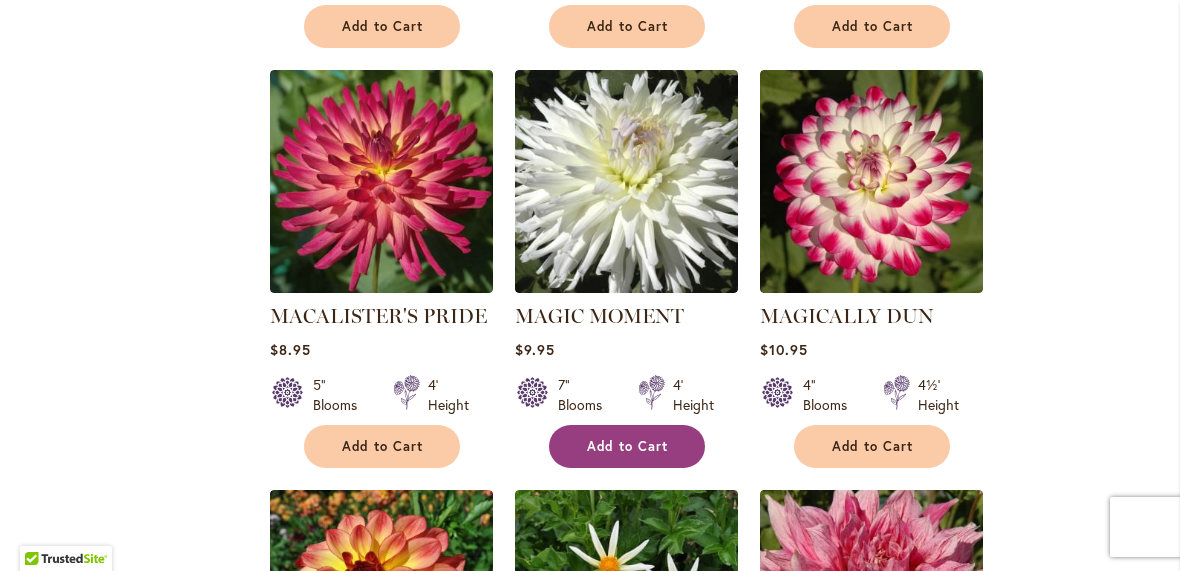 click on "Add to Cart" at bounding box center [627, 446] 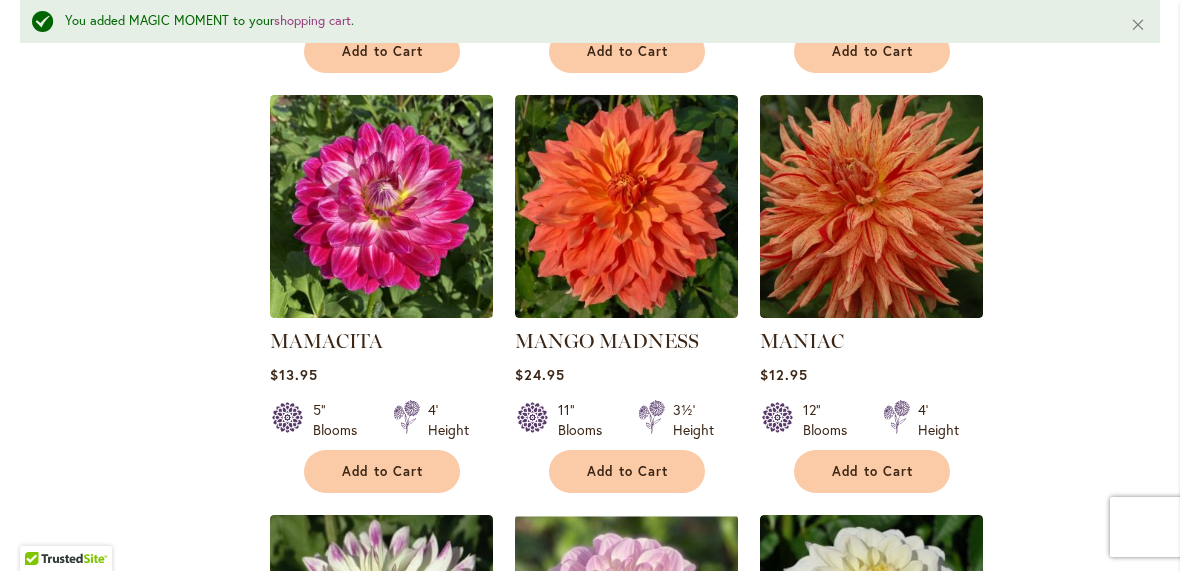 scroll, scrollTop: 8514, scrollLeft: 0, axis: vertical 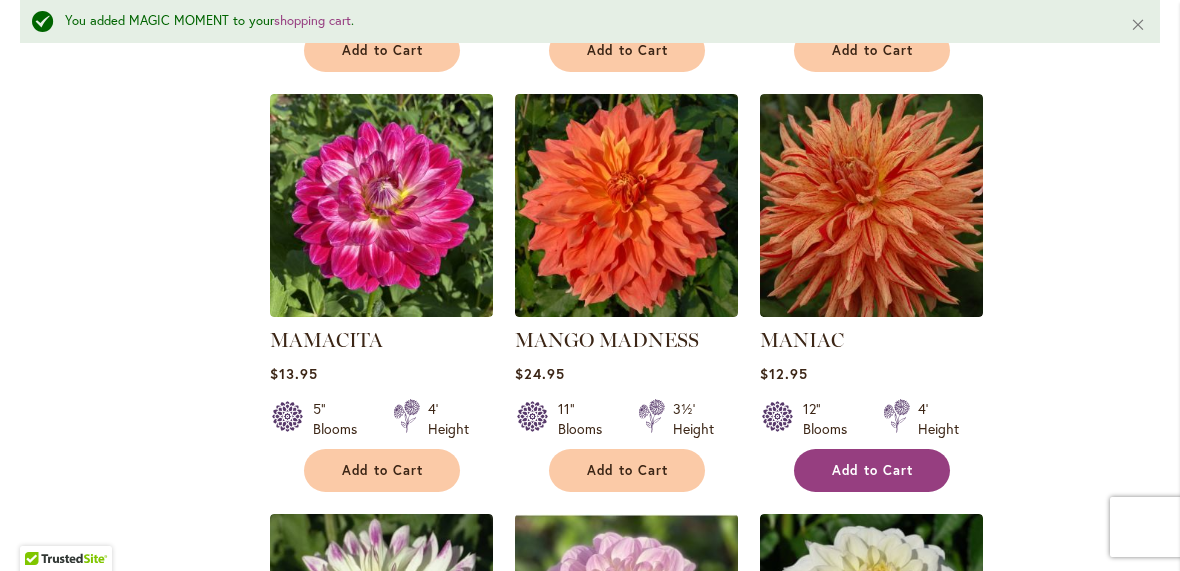 click on "Add to Cart" at bounding box center (873, 470) 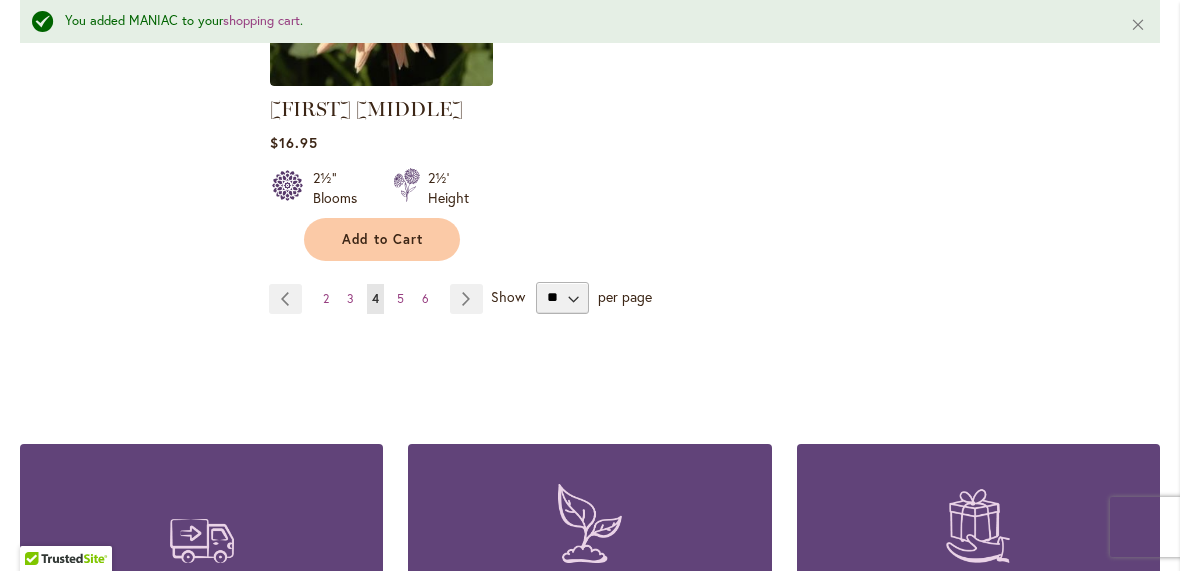 scroll, scrollTop: 9614, scrollLeft: 0, axis: vertical 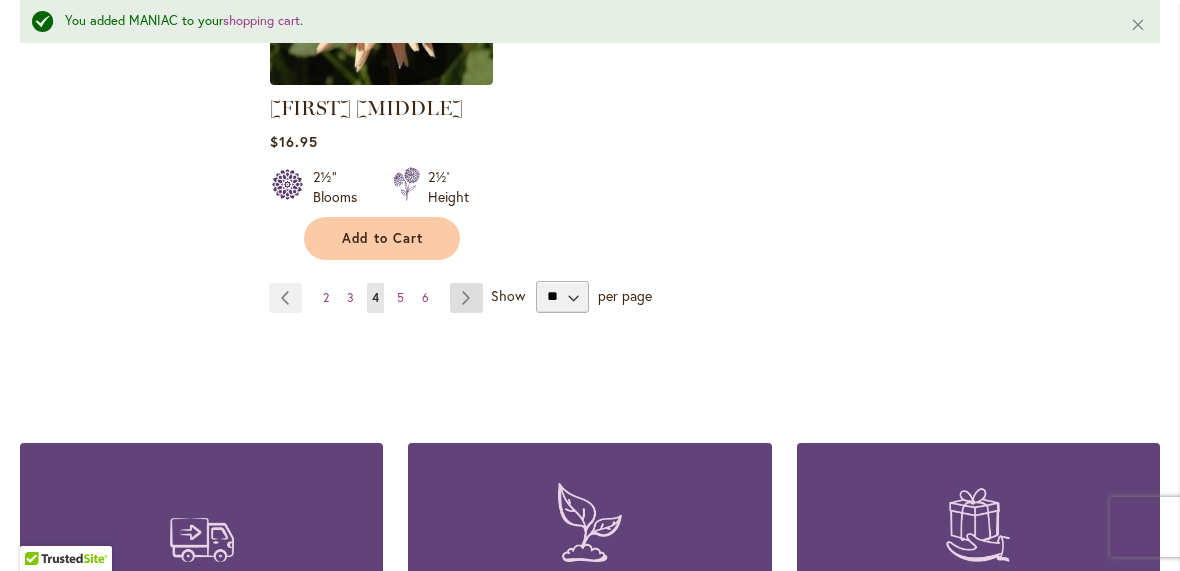 click on "Page
Next" at bounding box center [466, 298] 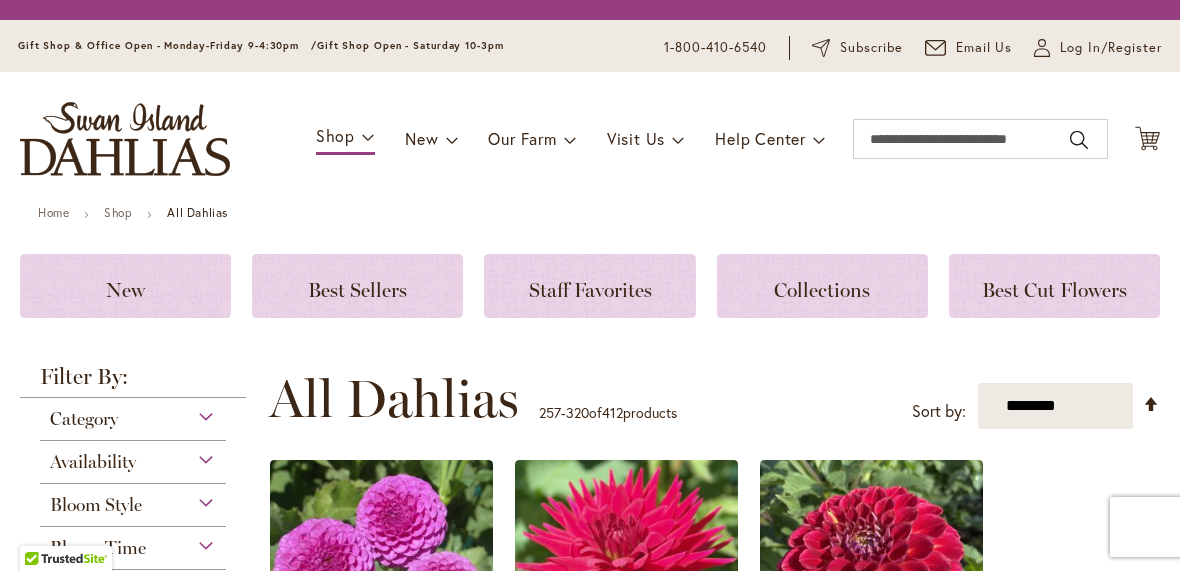 scroll, scrollTop: 0, scrollLeft: 0, axis: both 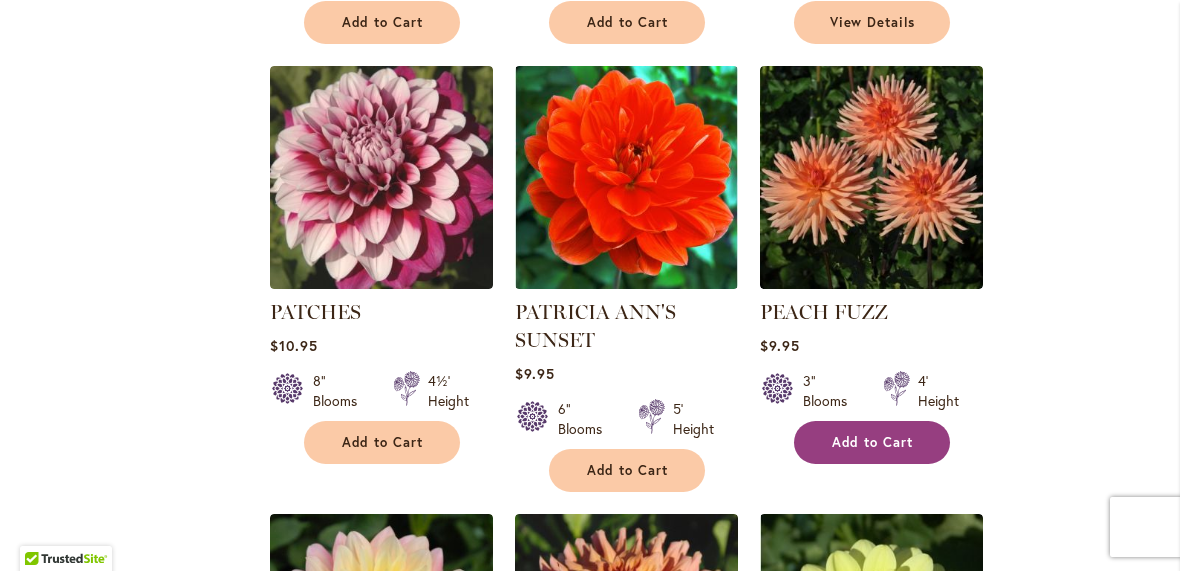 click on "Add to Cart" at bounding box center [873, 442] 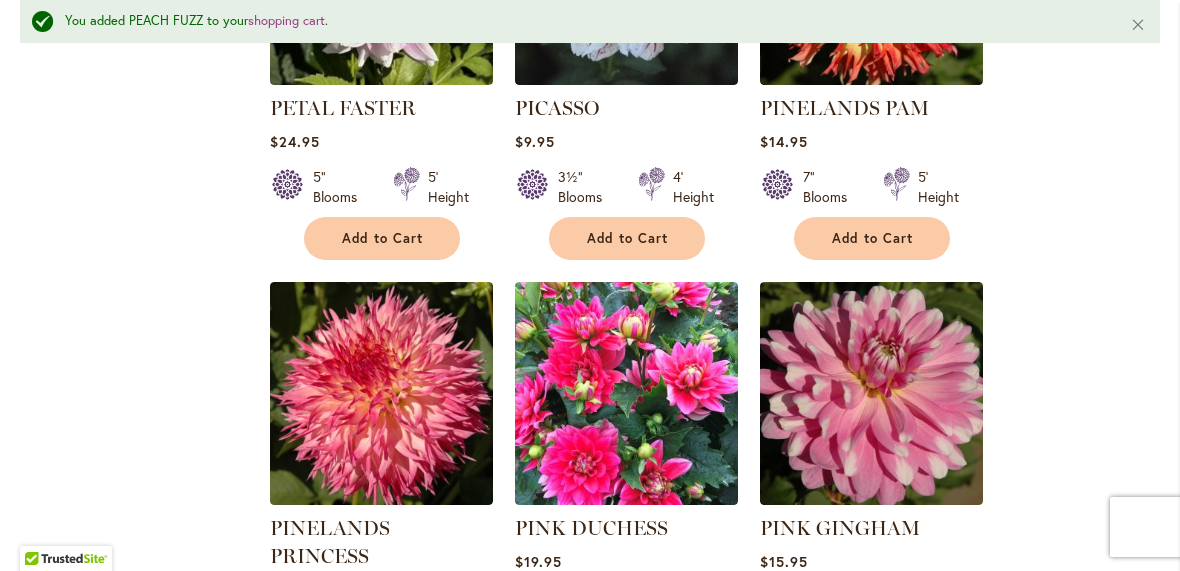 scroll, scrollTop: 8485, scrollLeft: 0, axis: vertical 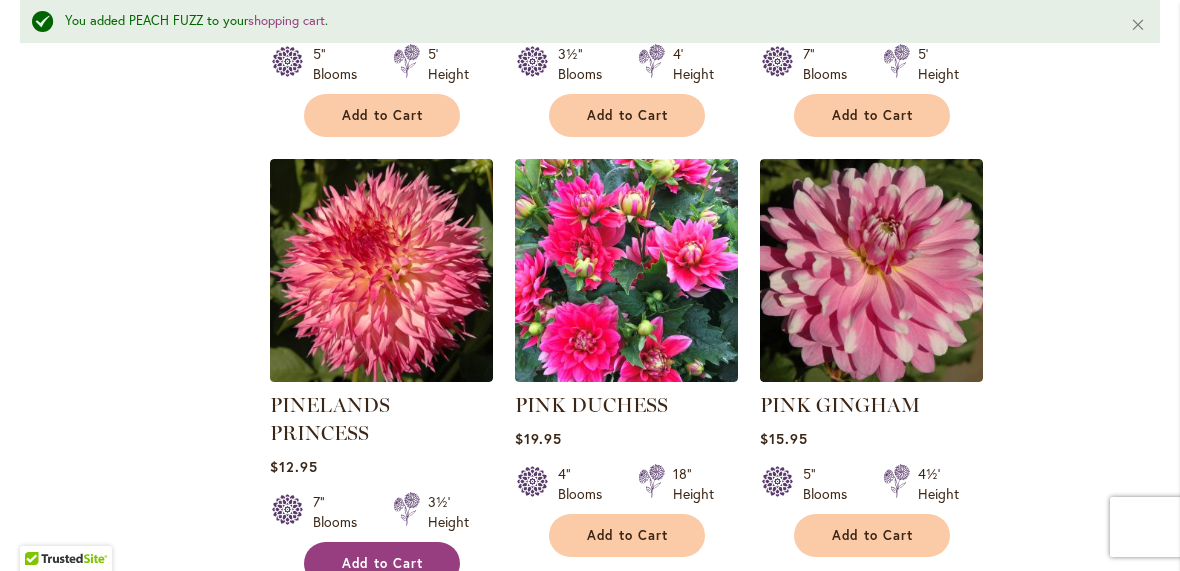 click on "Add to Cart" at bounding box center (382, 563) 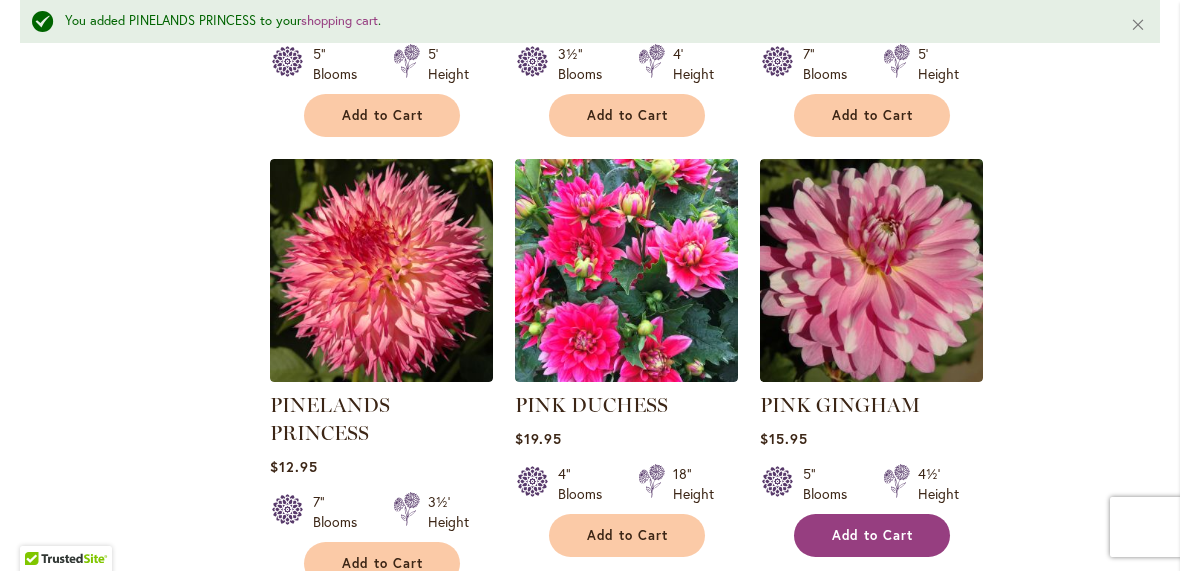 click on "Add to Cart" at bounding box center (873, 535) 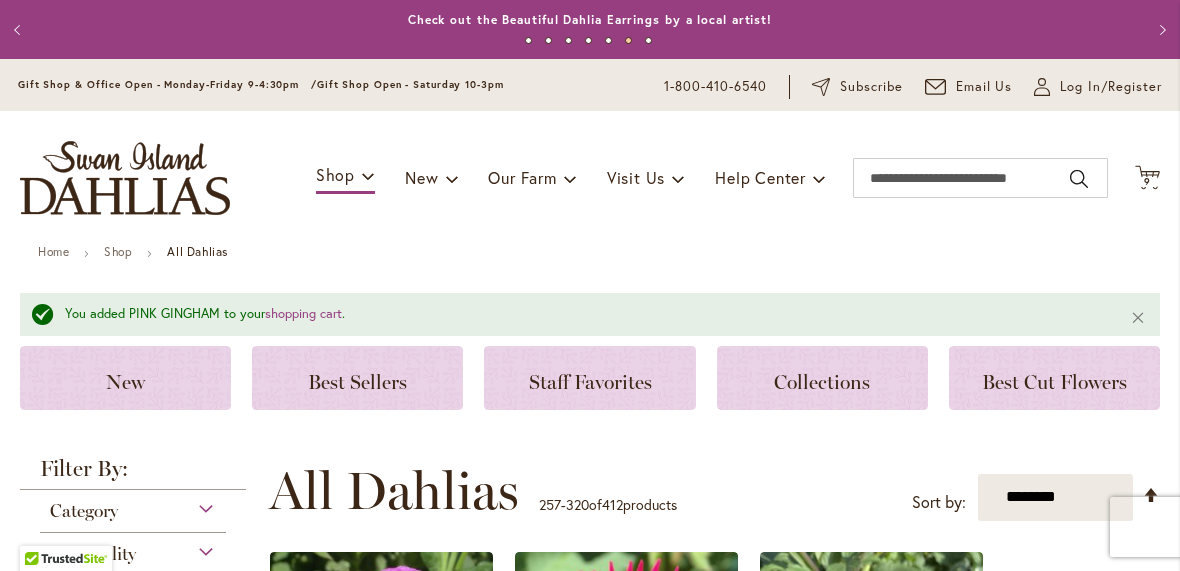 scroll, scrollTop: 0, scrollLeft: 0, axis: both 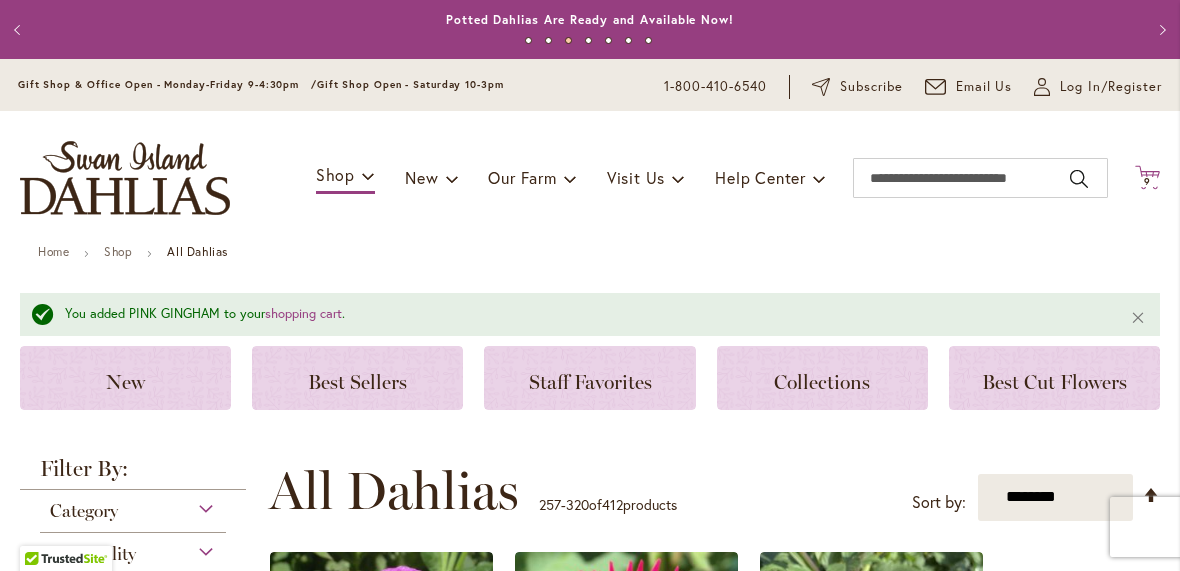 click 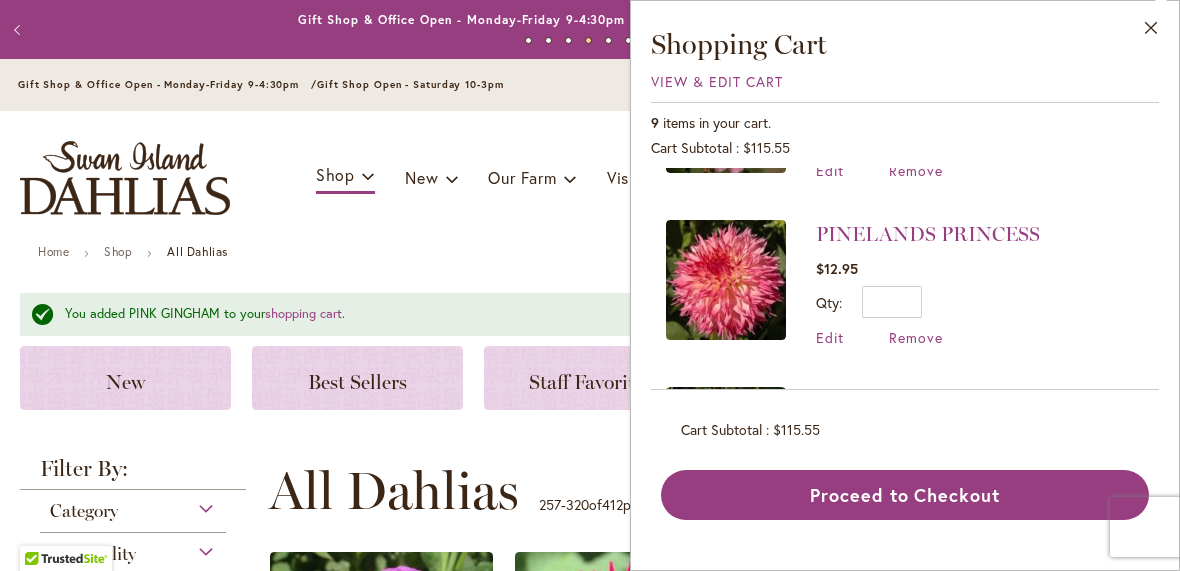 scroll, scrollTop: 128, scrollLeft: 0, axis: vertical 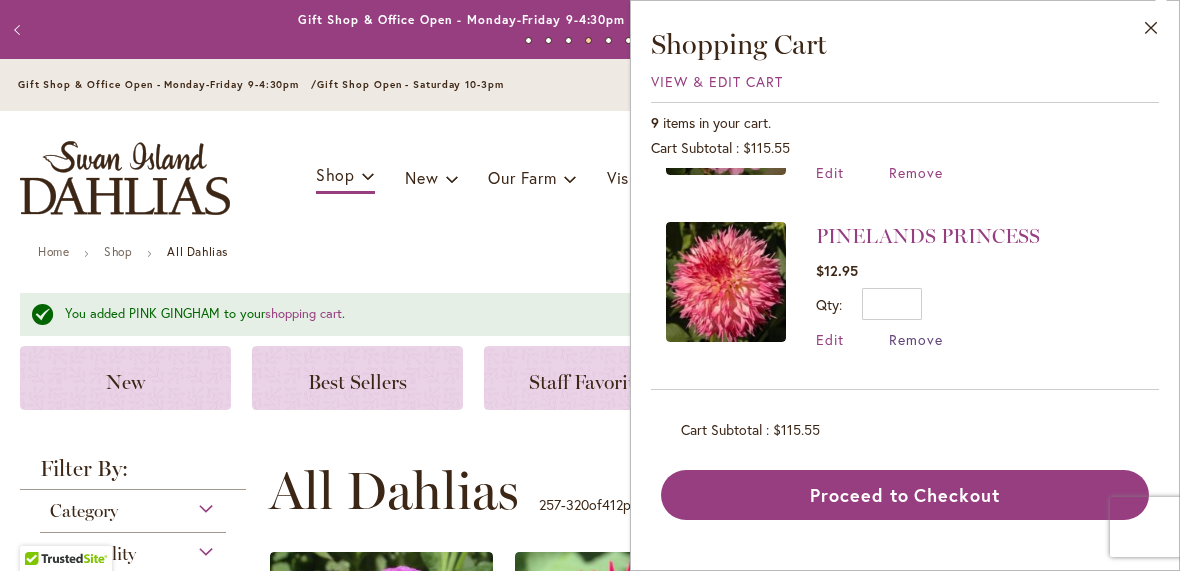 click on "Remove" at bounding box center [916, 339] 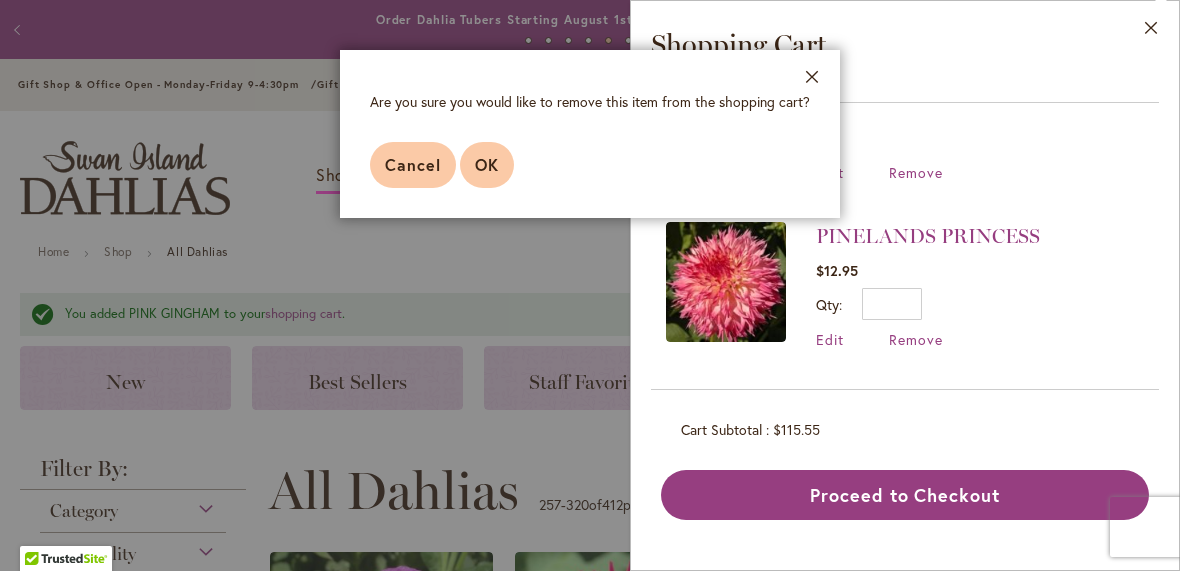 click on "OK" at bounding box center [487, 164] 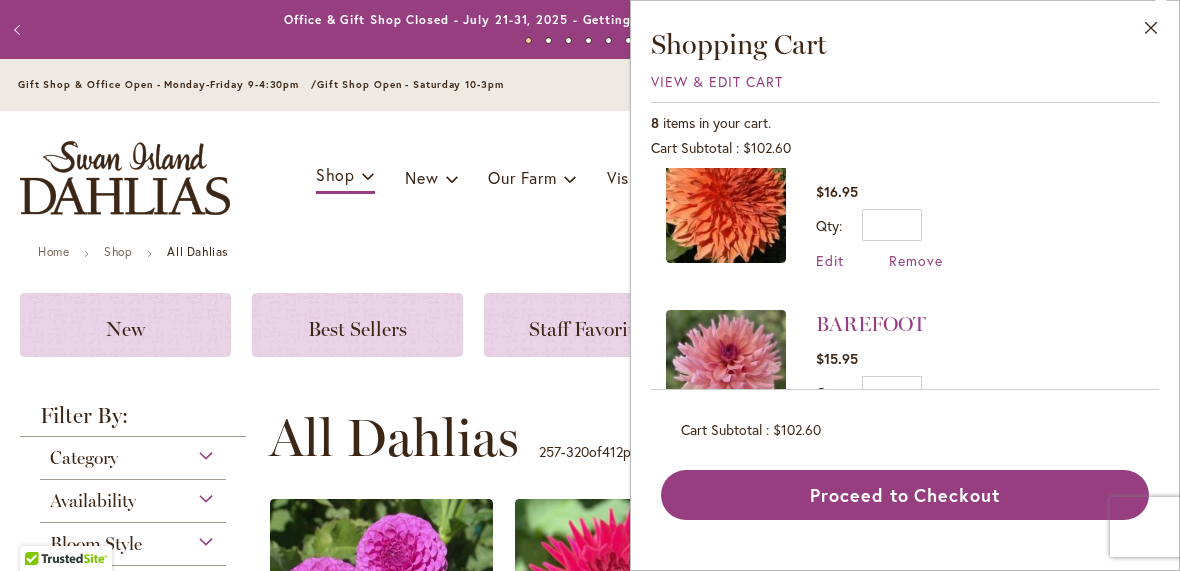 scroll, scrollTop: 895, scrollLeft: 0, axis: vertical 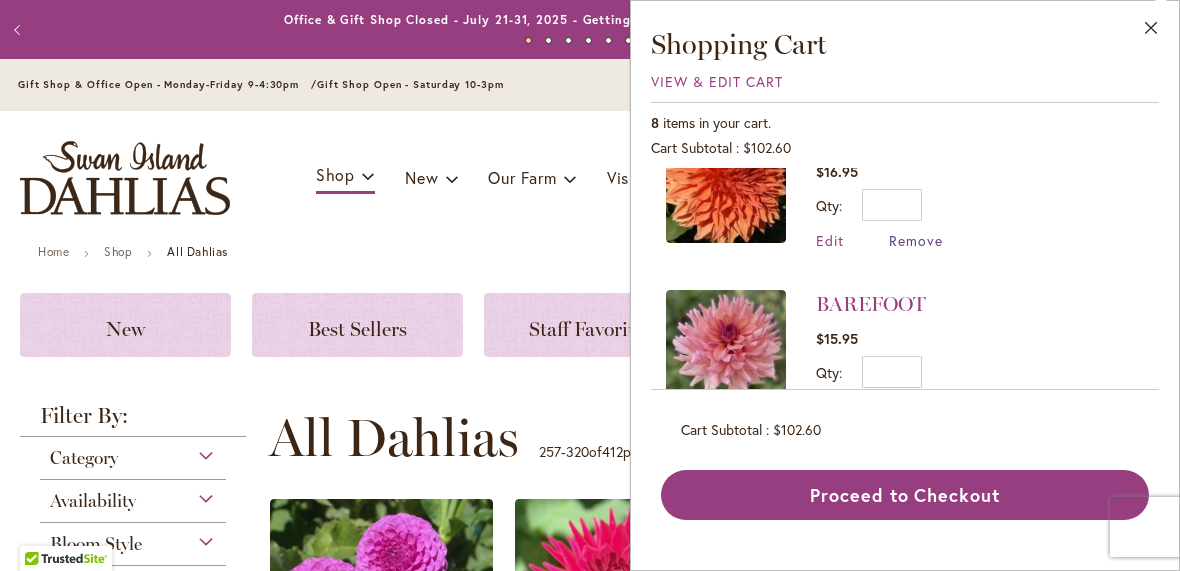 click on "Remove" at bounding box center (916, 240) 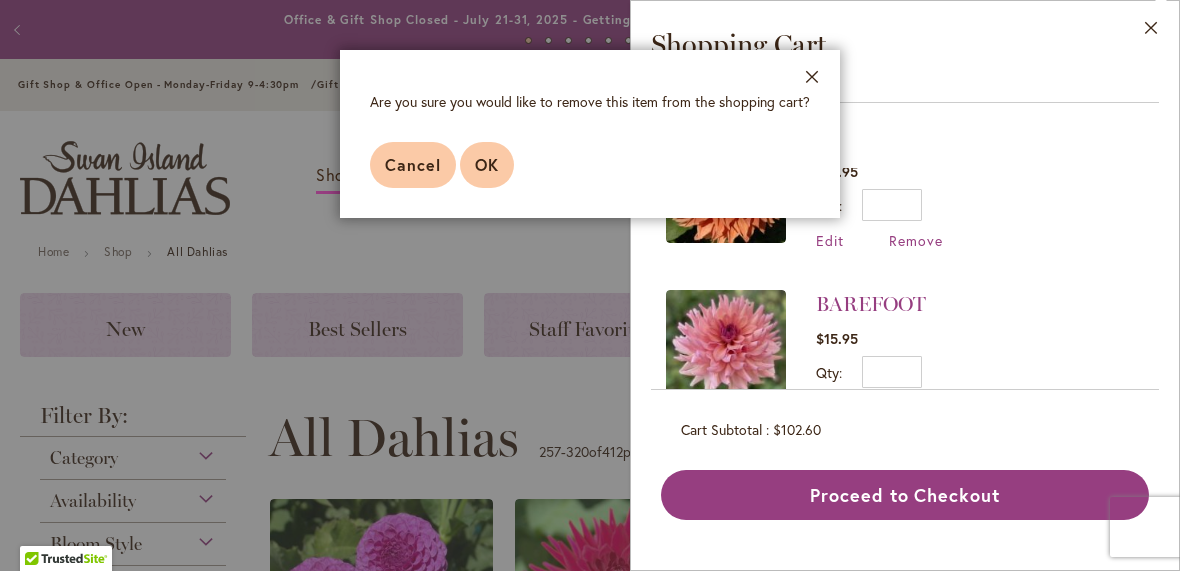 click on "OK" at bounding box center (487, 164) 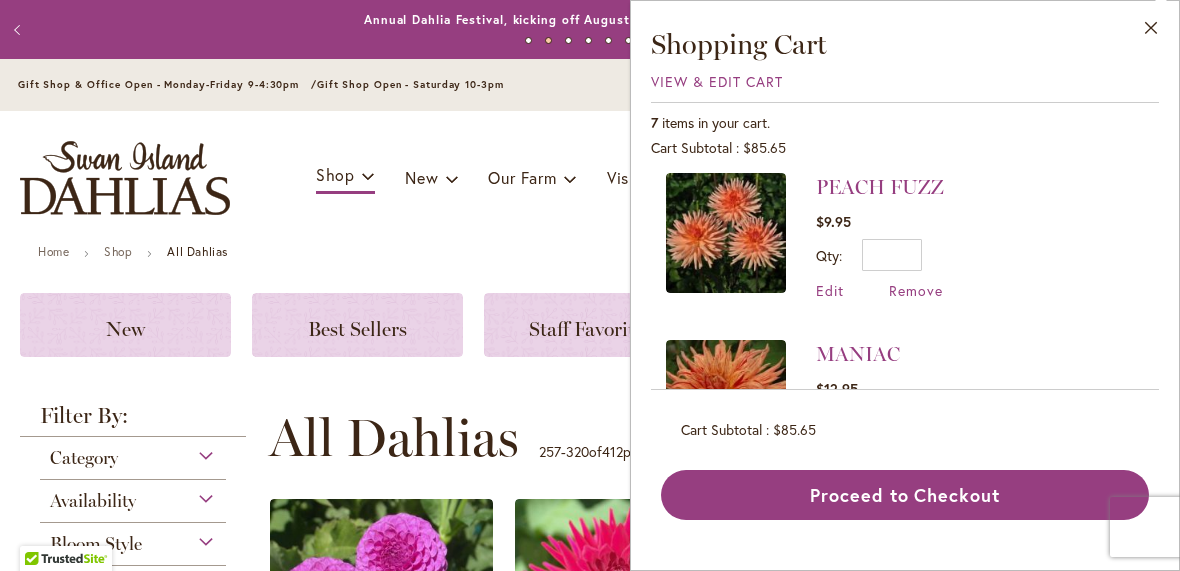 scroll, scrollTop: 176, scrollLeft: 0, axis: vertical 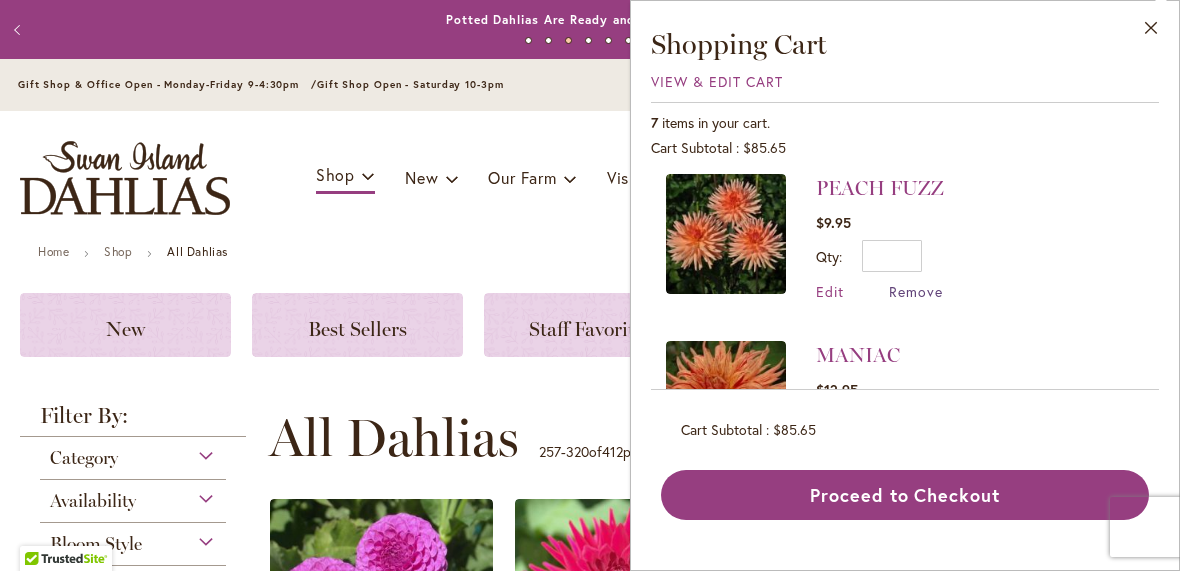 click on "Remove" at bounding box center (916, 291) 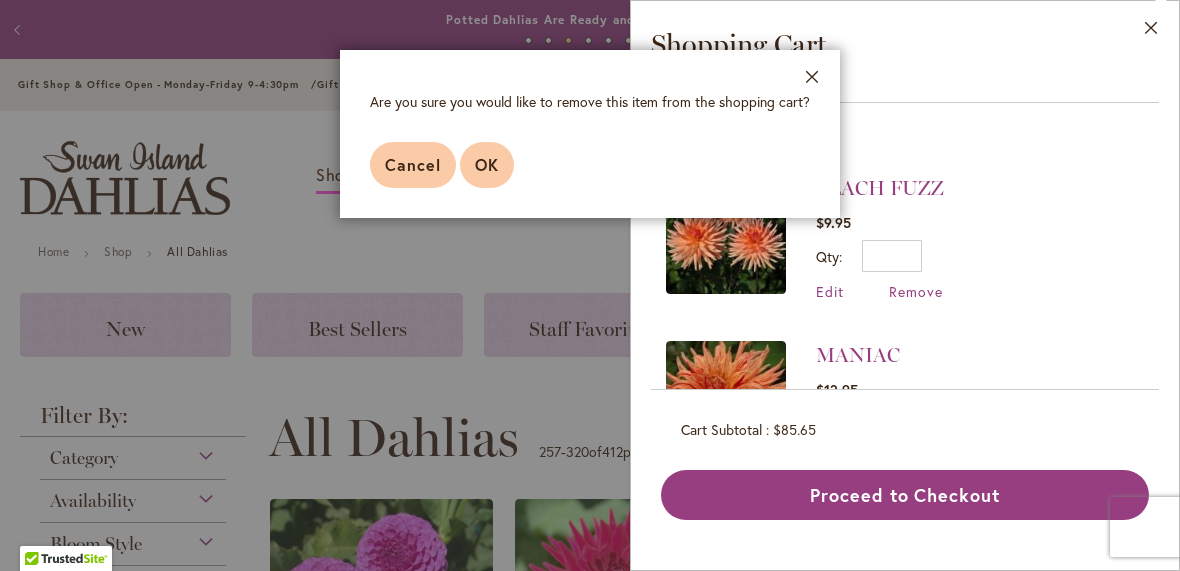 click on "OK" at bounding box center [487, 164] 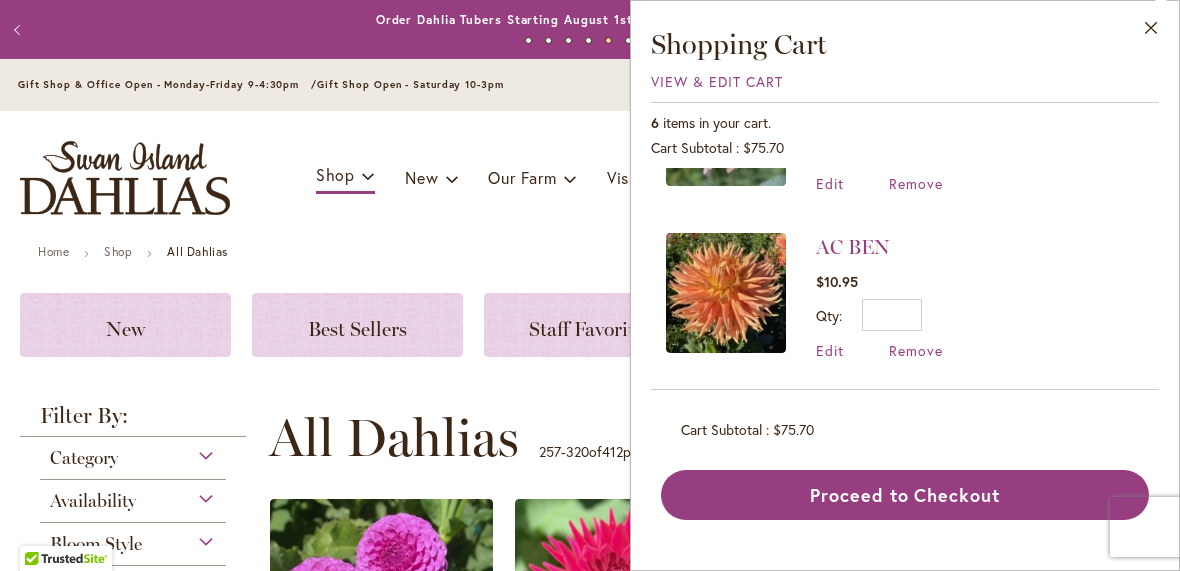 scroll, scrollTop: 785, scrollLeft: 0, axis: vertical 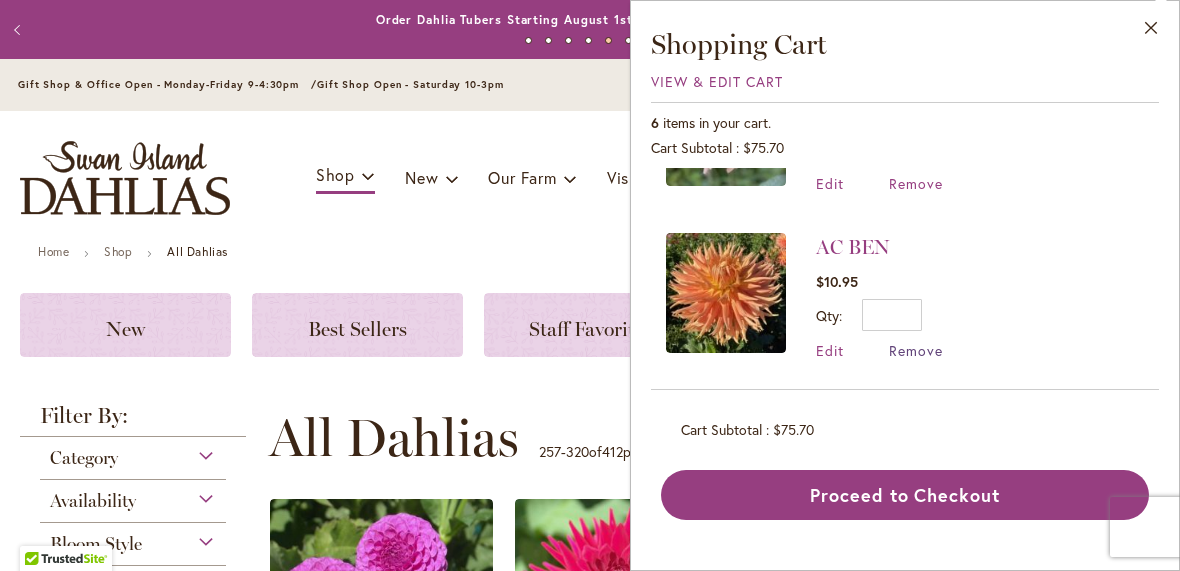 click on "Remove" at bounding box center [916, 350] 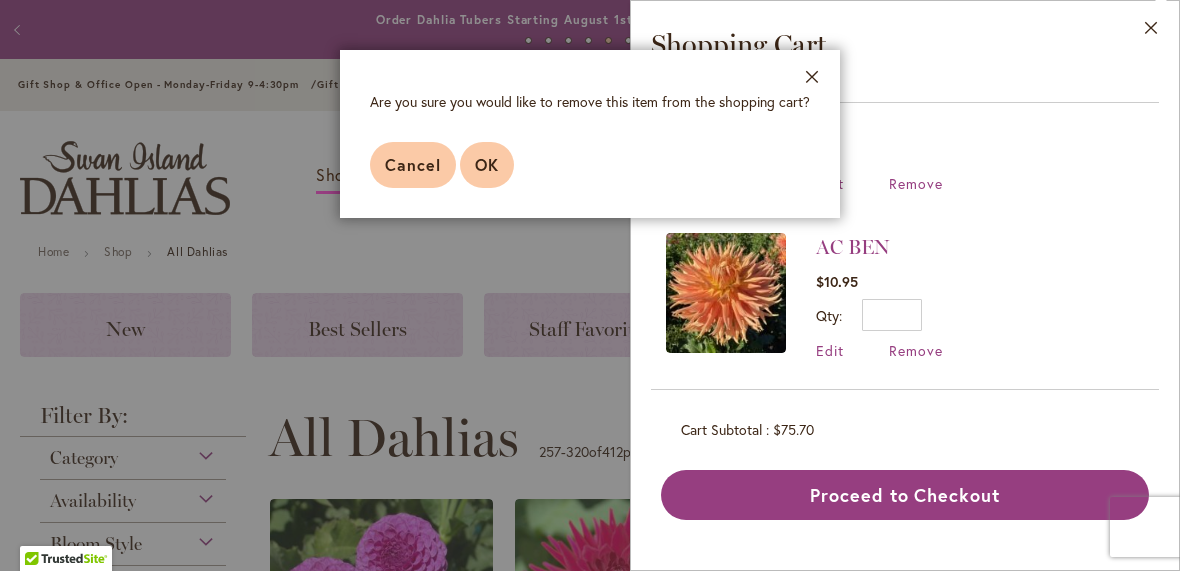 click on "OK" at bounding box center (487, 164) 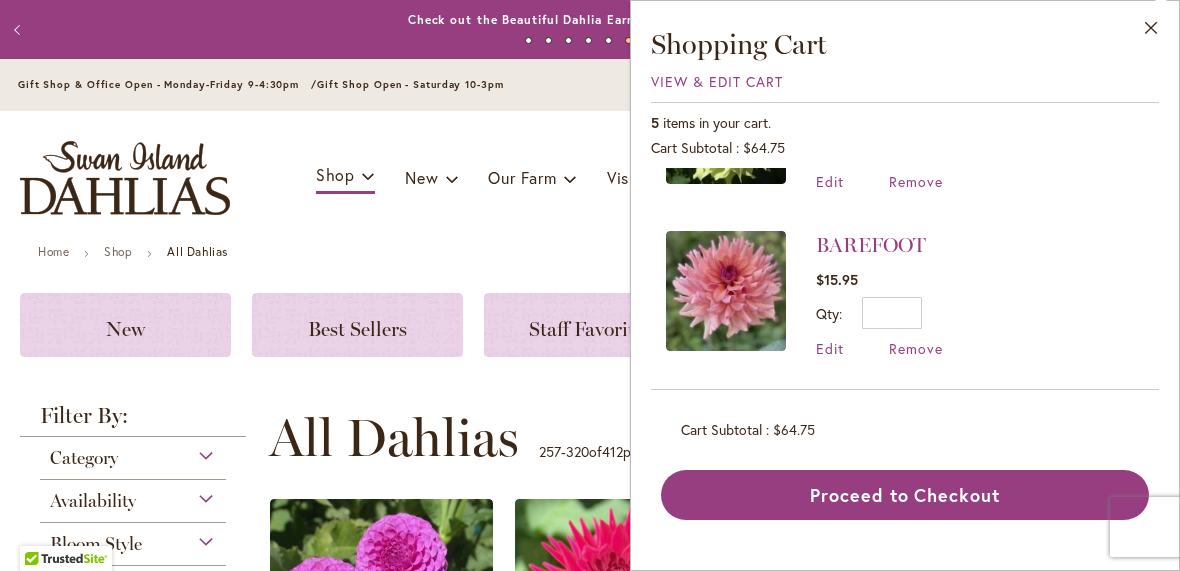 scroll, scrollTop: 619, scrollLeft: 0, axis: vertical 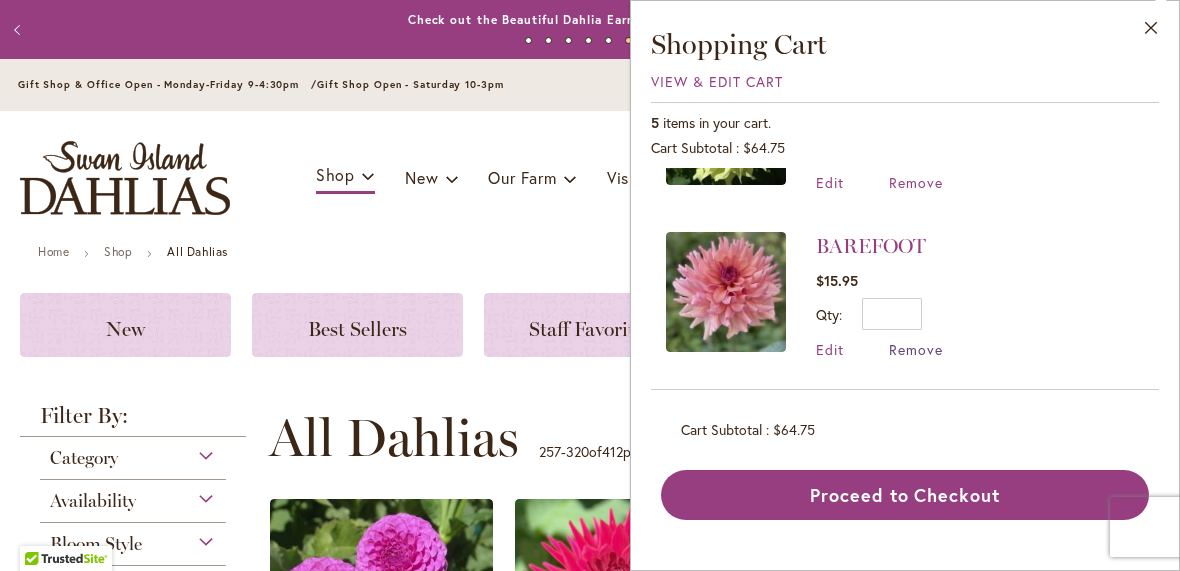 click on "Remove" at bounding box center [916, 349] 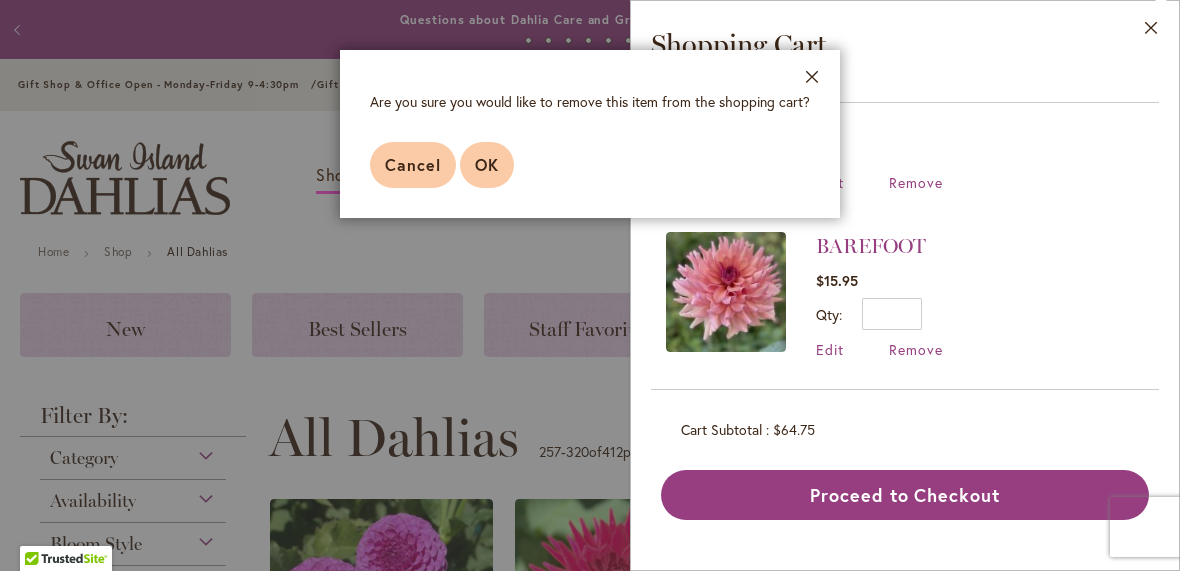click on "OK" at bounding box center [487, 164] 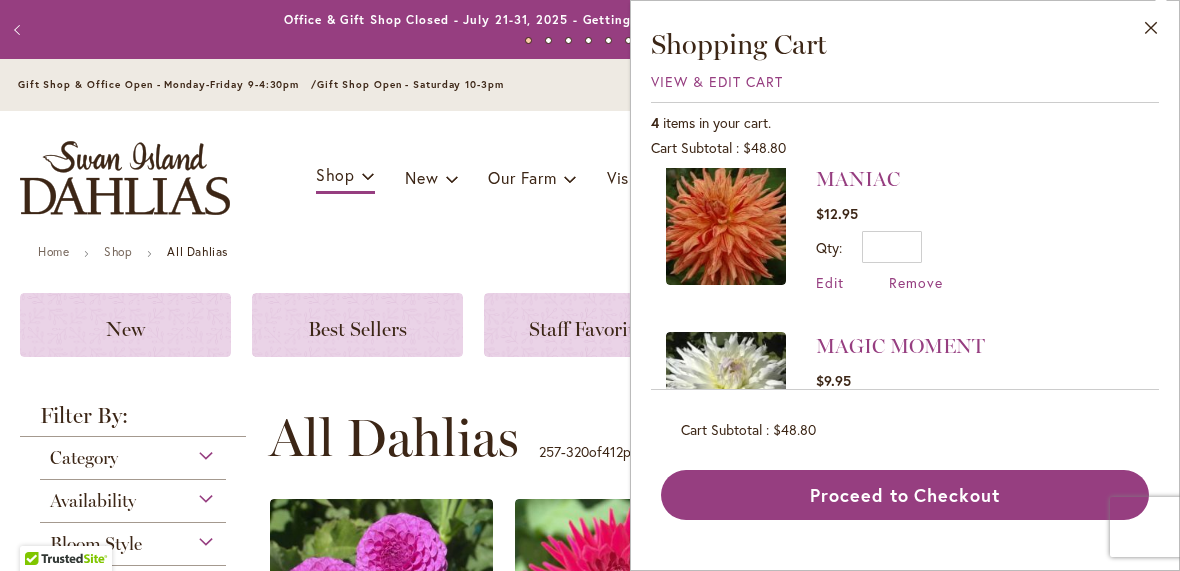 scroll, scrollTop: 182, scrollLeft: 0, axis: vertical 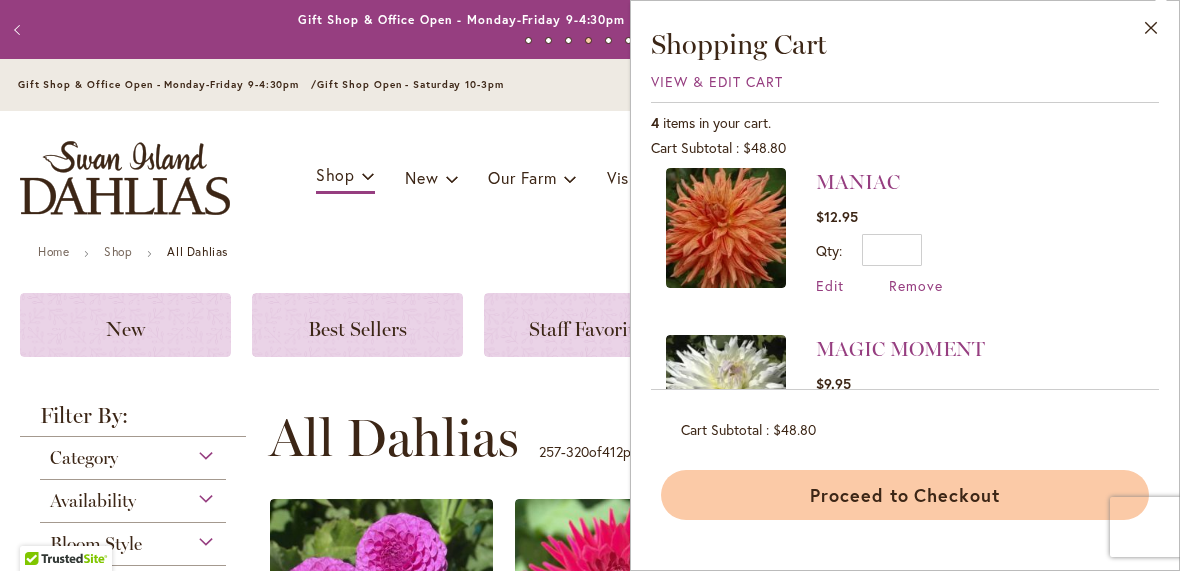 click on "Proceed to Checkout" at bounding box center [905, 495] 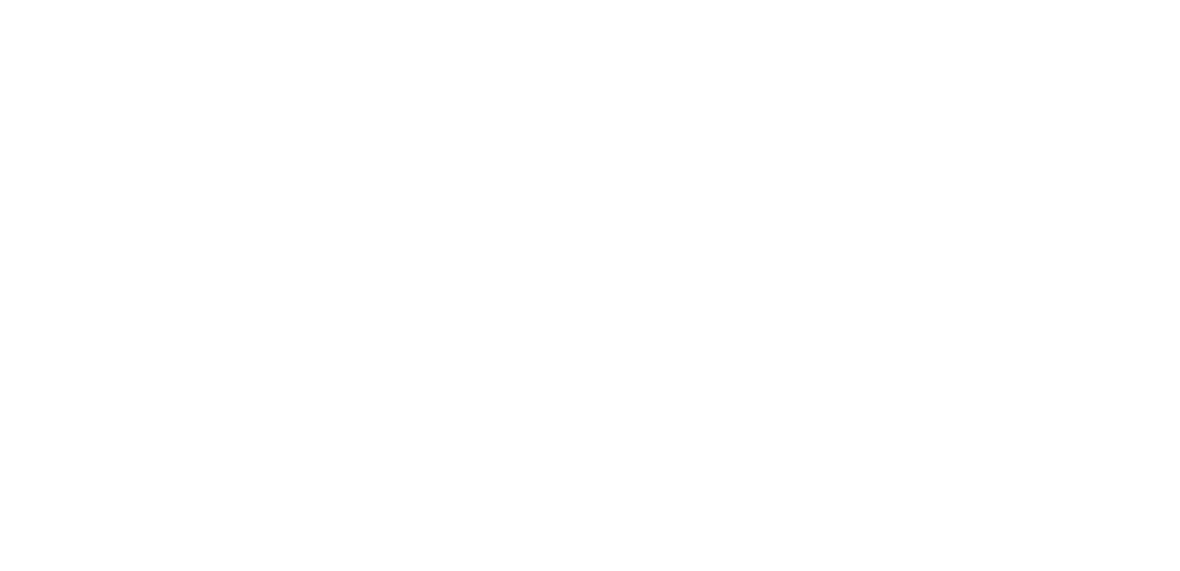 scroll, scrollTop: 0, scrollLeft: 0, axis: both 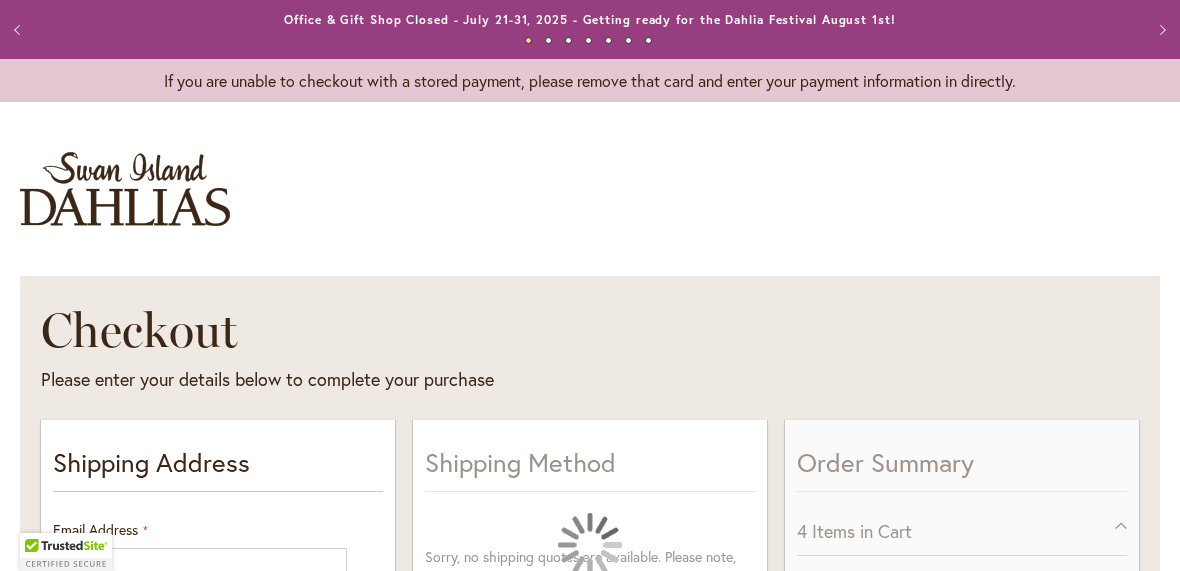 select on "**" 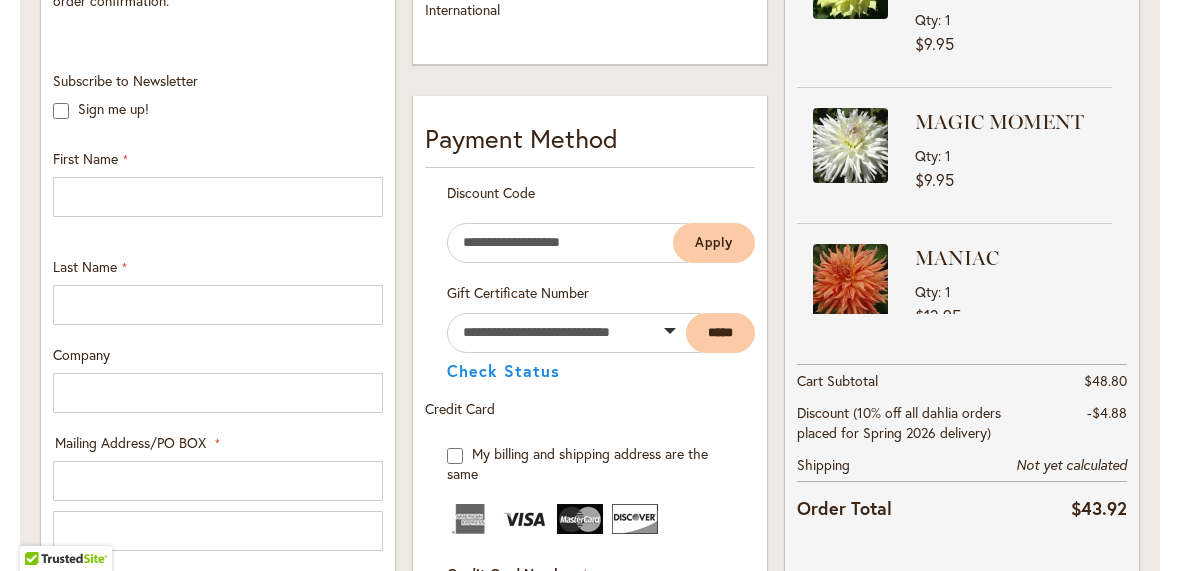 scroll, scrollTop: 628, scrollLeft: 0, axis: vertical 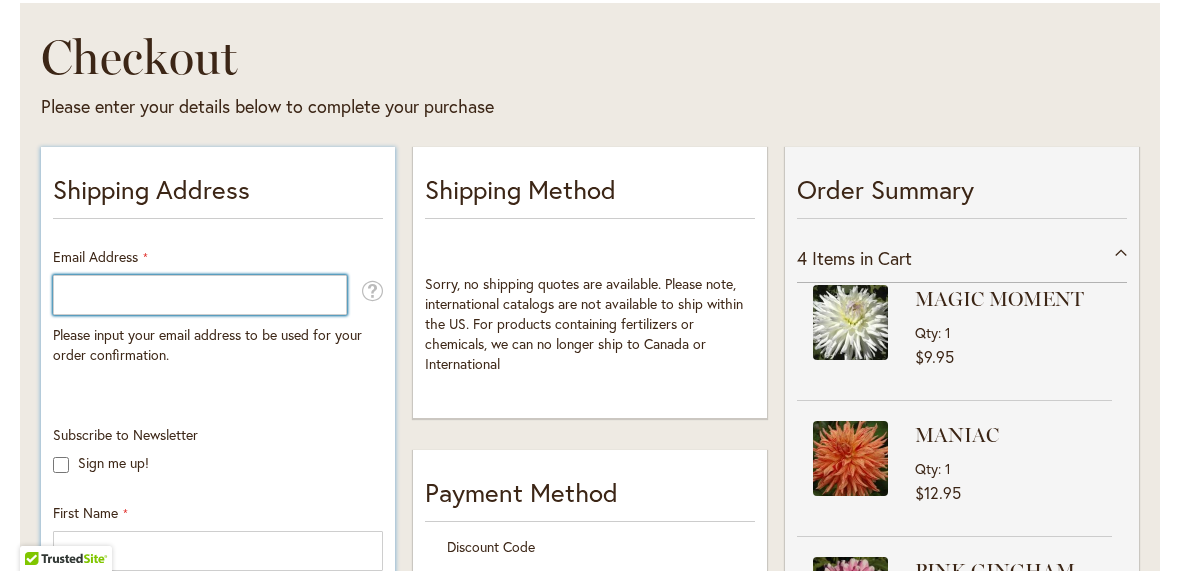 click on "Email Address" at bounding box center (200, 295) 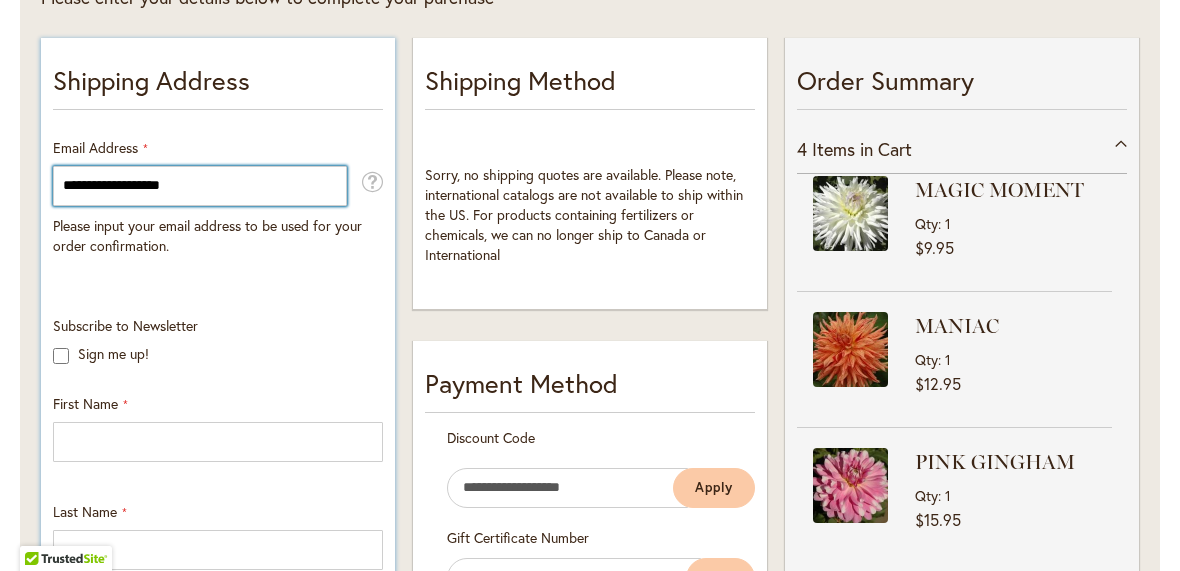 type on "**********" 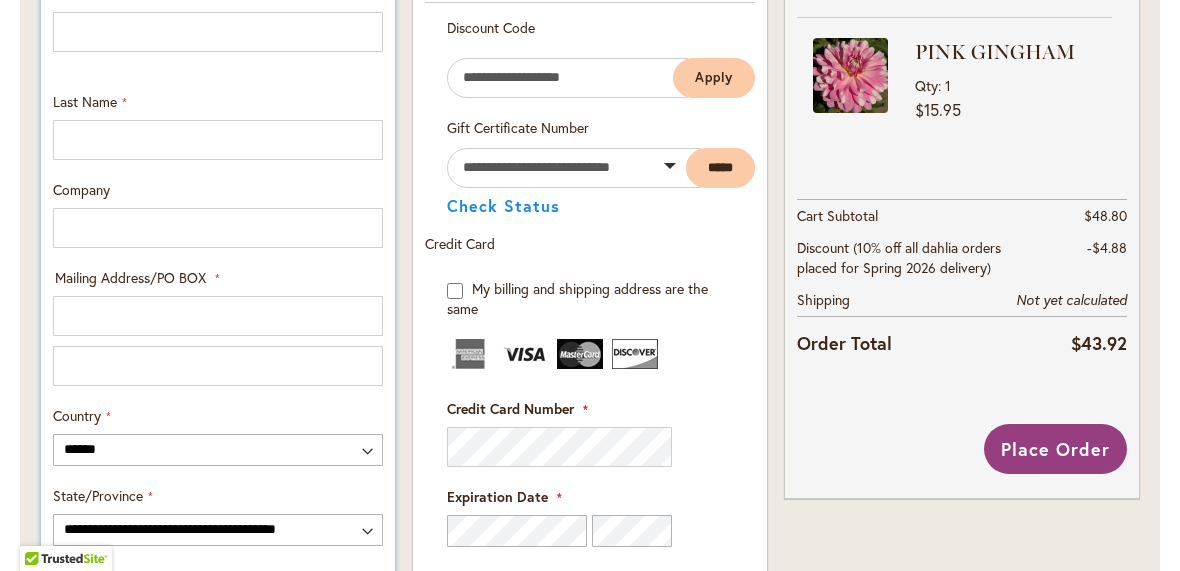 scroll, scrollTop: 733, scrollLeft: 0, axis: vertical 